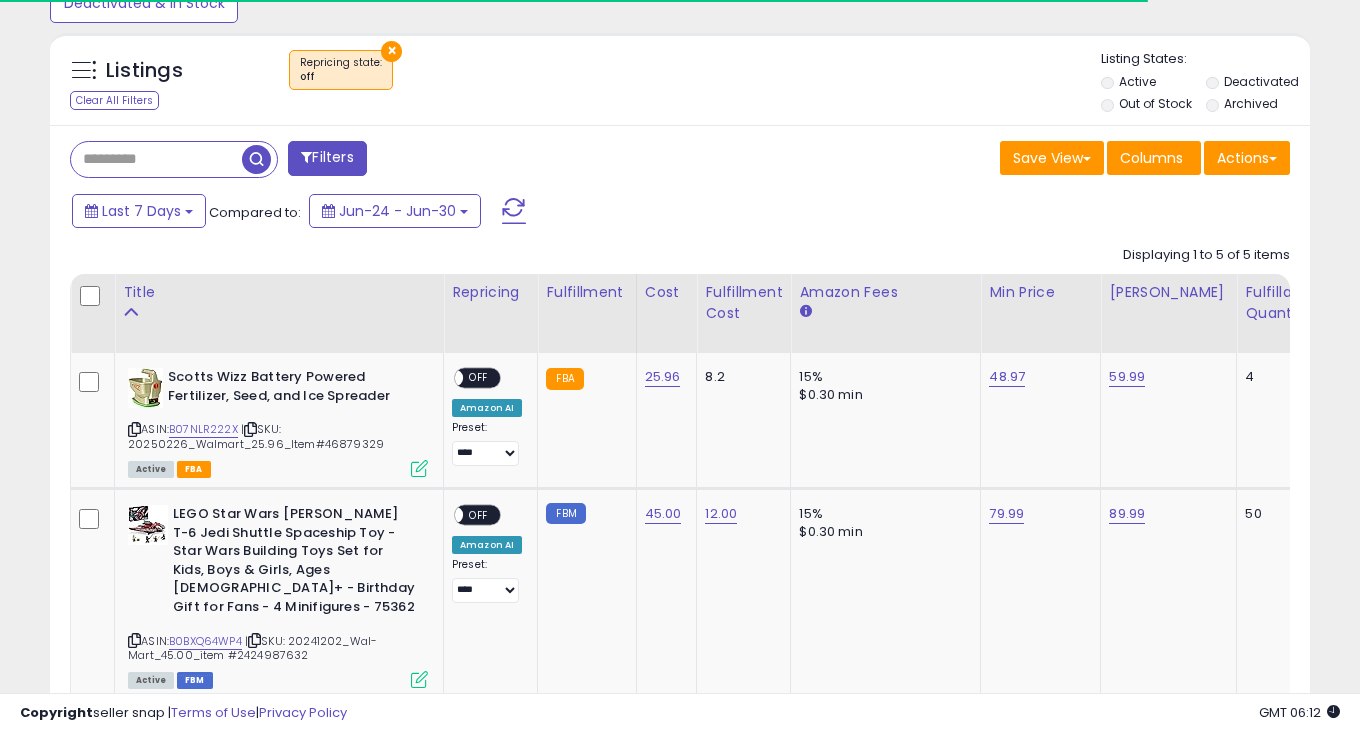 scroll, scrollTop: 947, scrollLeft: 0, axis: vertical 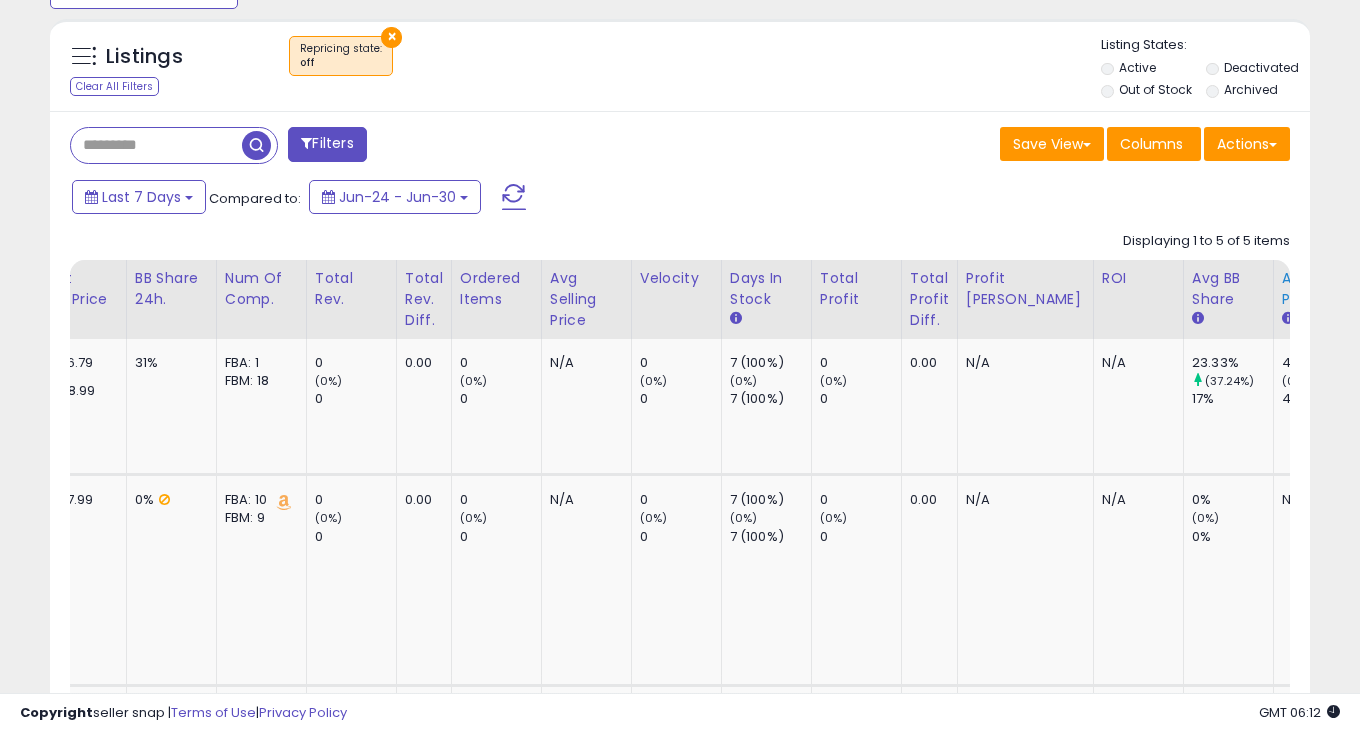 click on "Avg Win Price" at bounding box center [1318, 289] 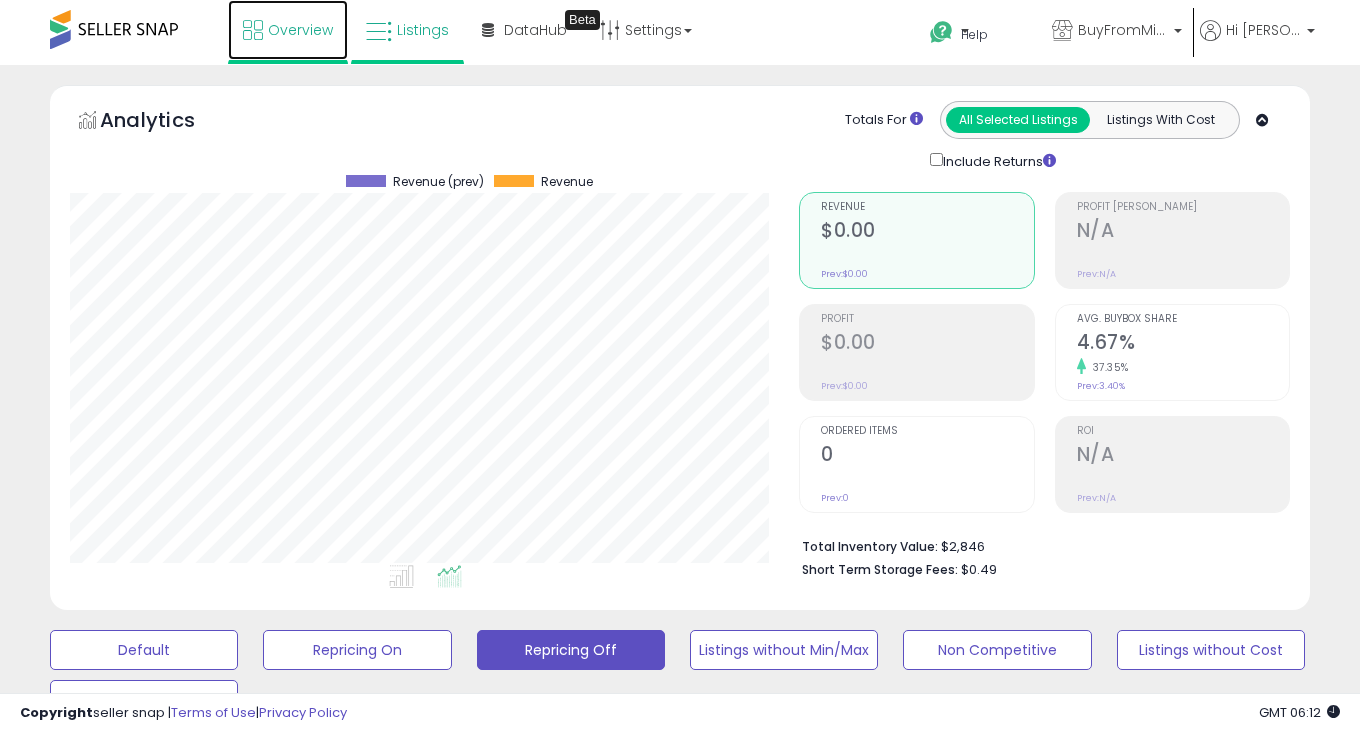 click on "Overview" at bounding box center (288, 30) 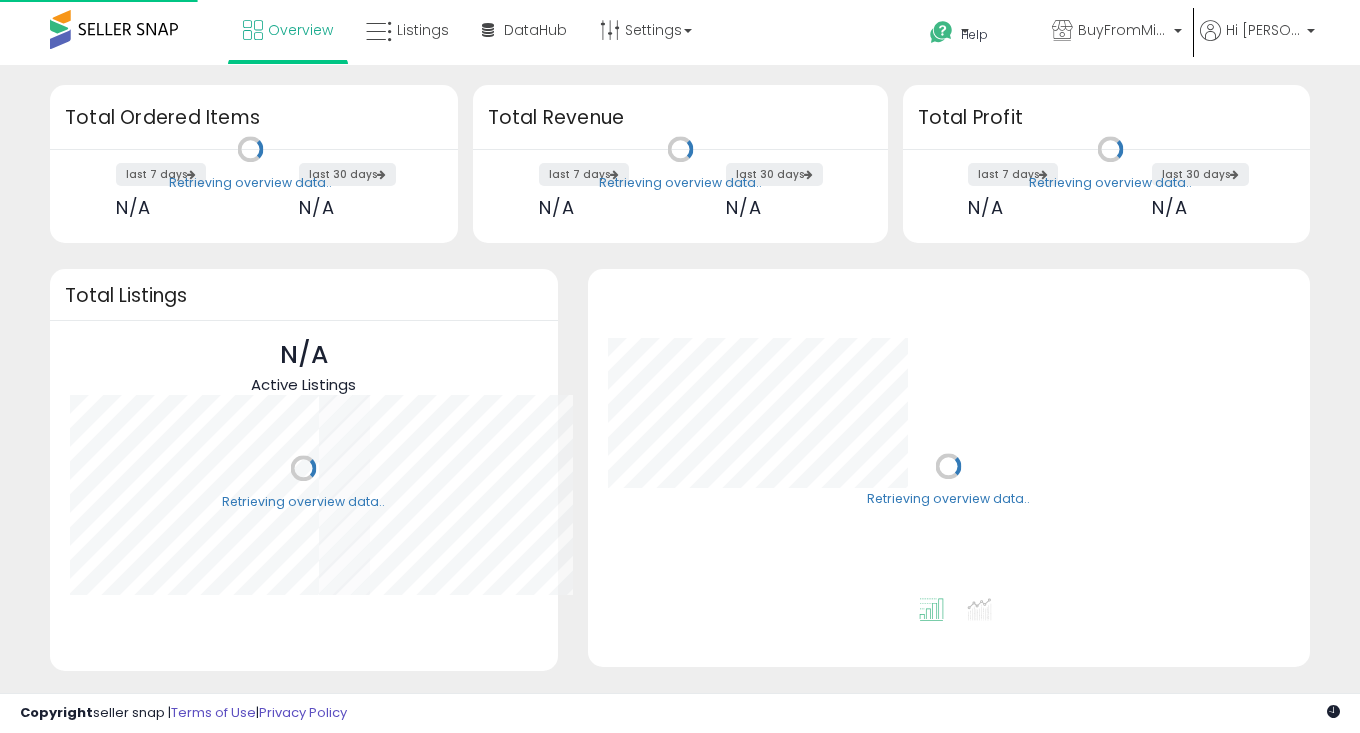 scroll, scrollTop: 0, scrollLeft: 0, axis: both 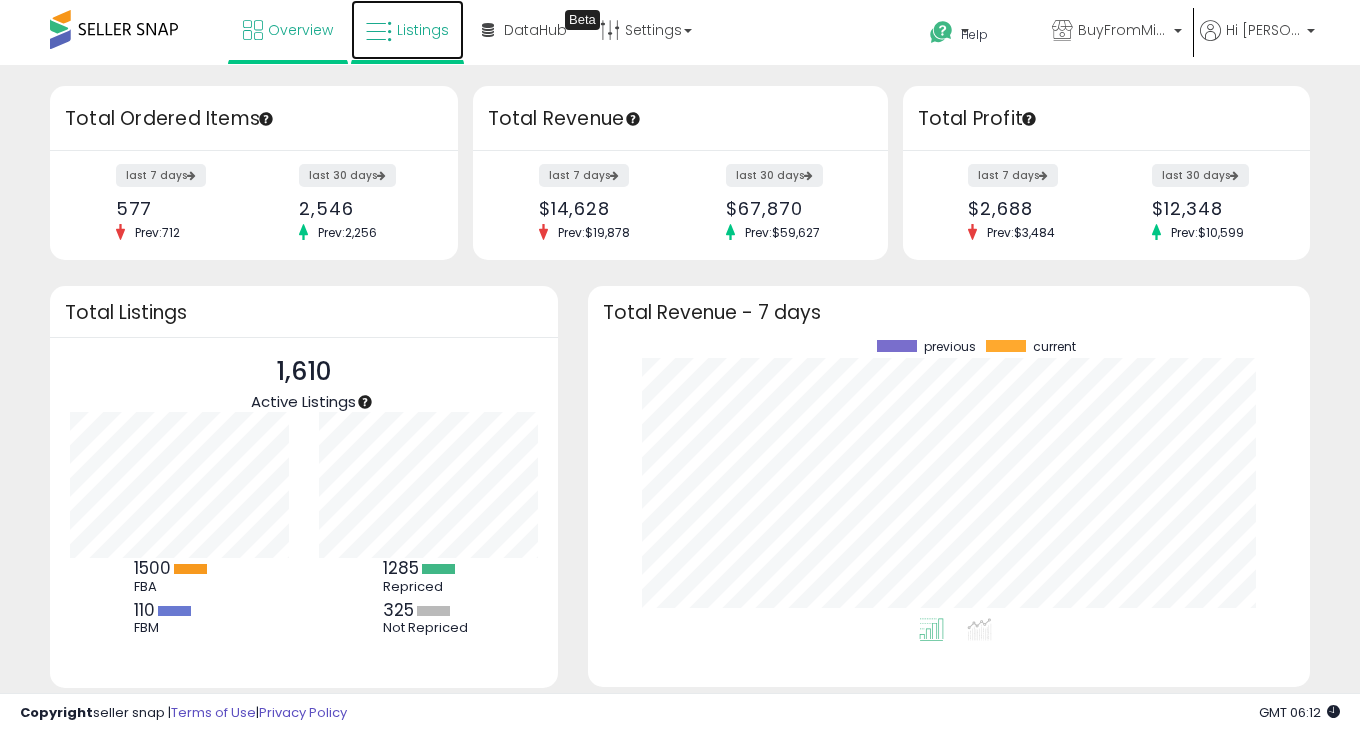 click on "Listings" at bounding box center (407, 30) 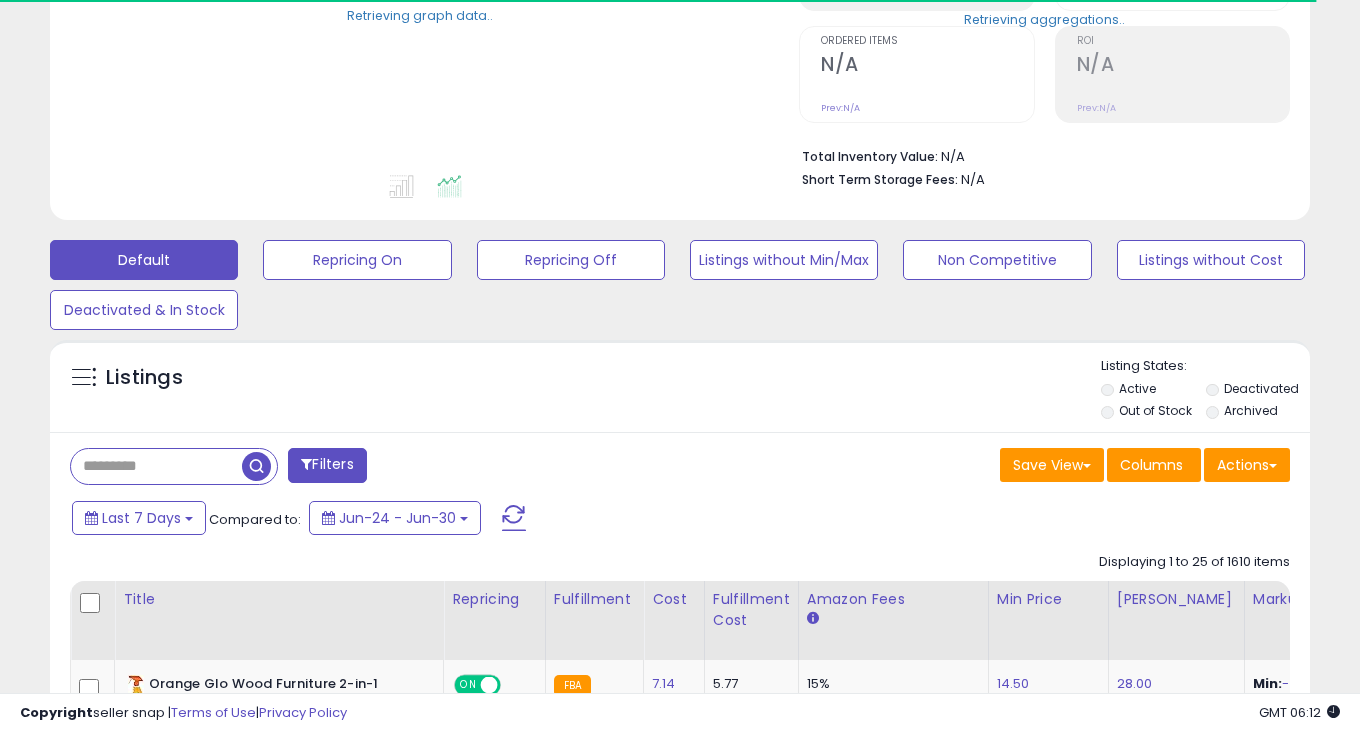 scroll, scrollTop: 680, scrollLeft: 0, axis: vertical 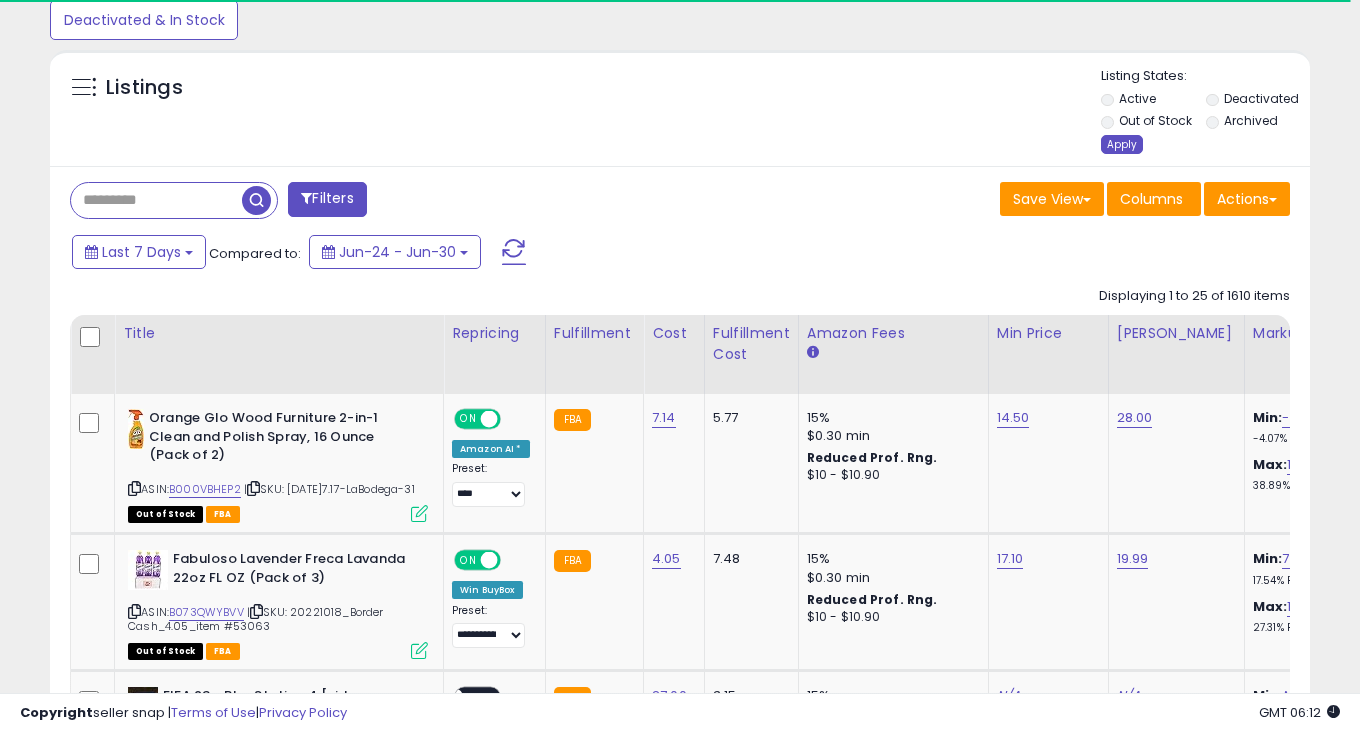 click on "Apply" at bounding box center (1122, 144) 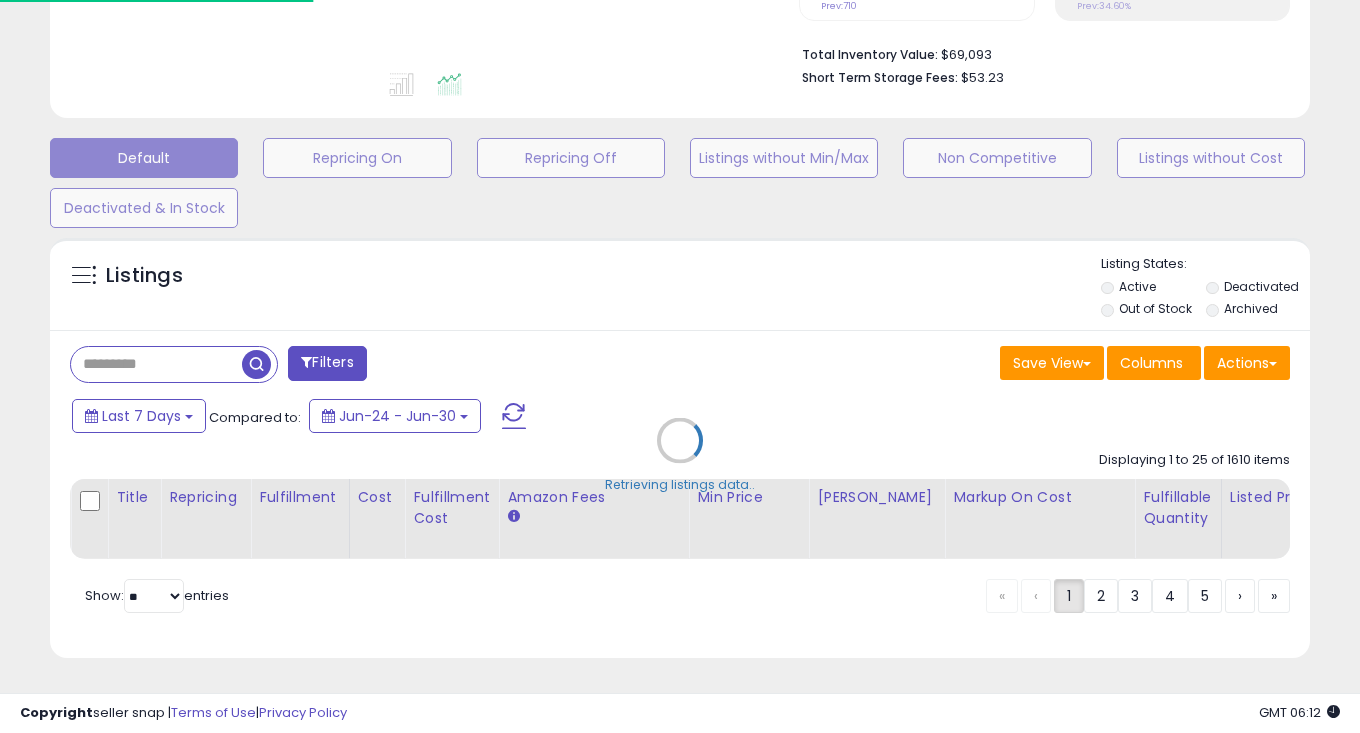 scroll, scrollTop: 490, scrollLeft: 0, axis: vertical 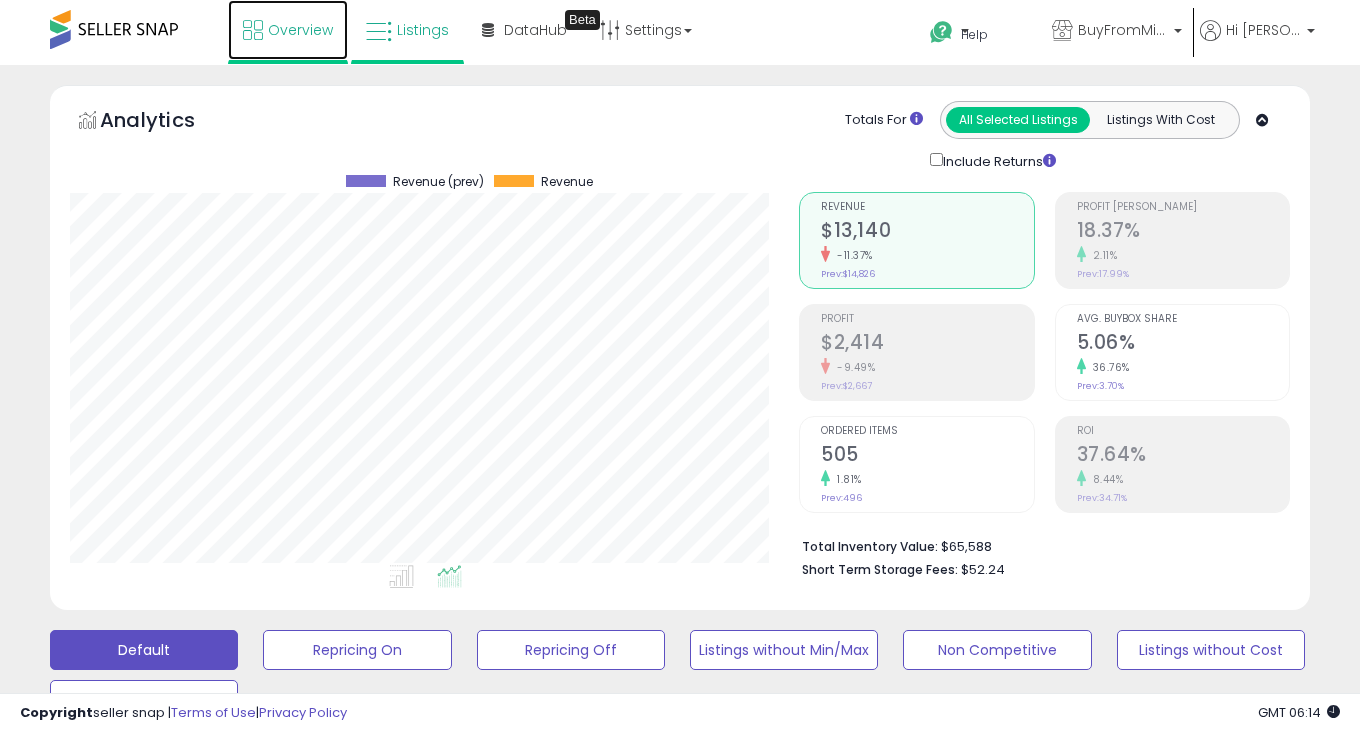 click at bounding box center (253, 30) 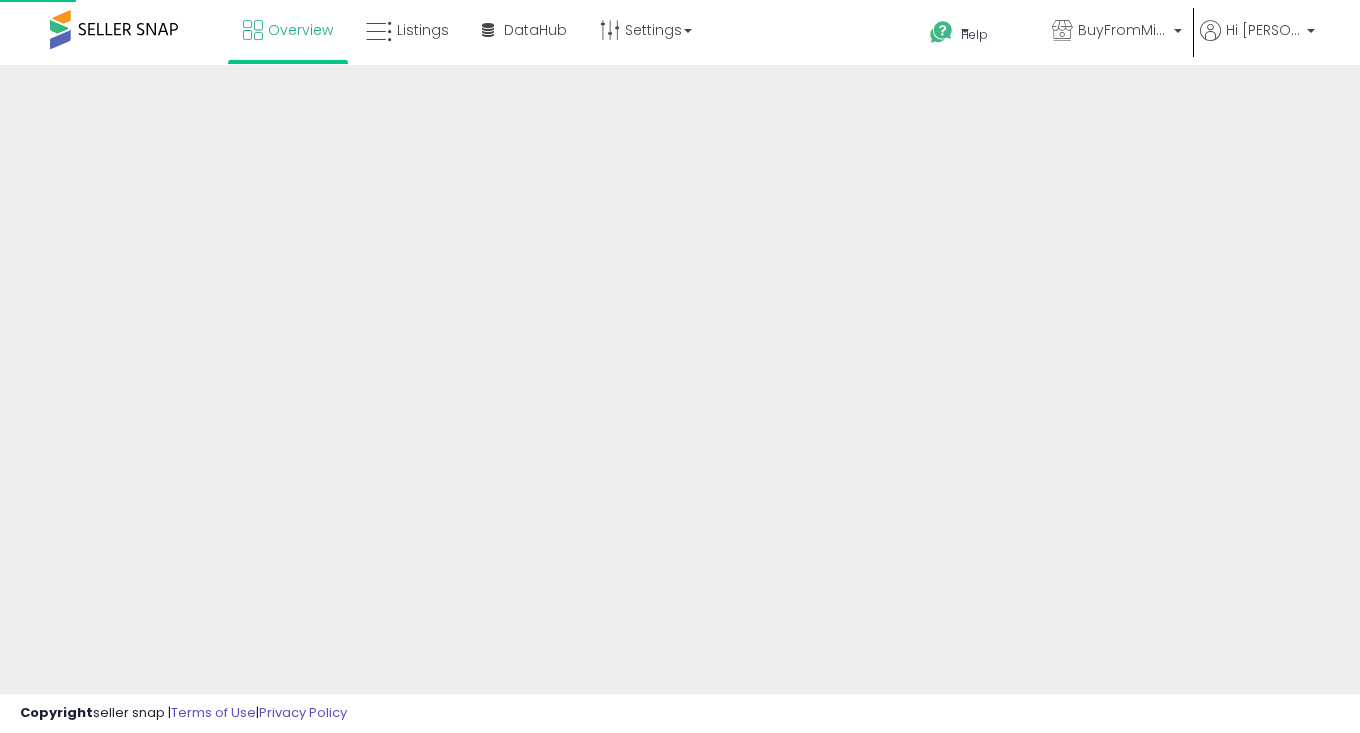 scroll, scrollTop: 0, scrollLeft: 0, axis: both 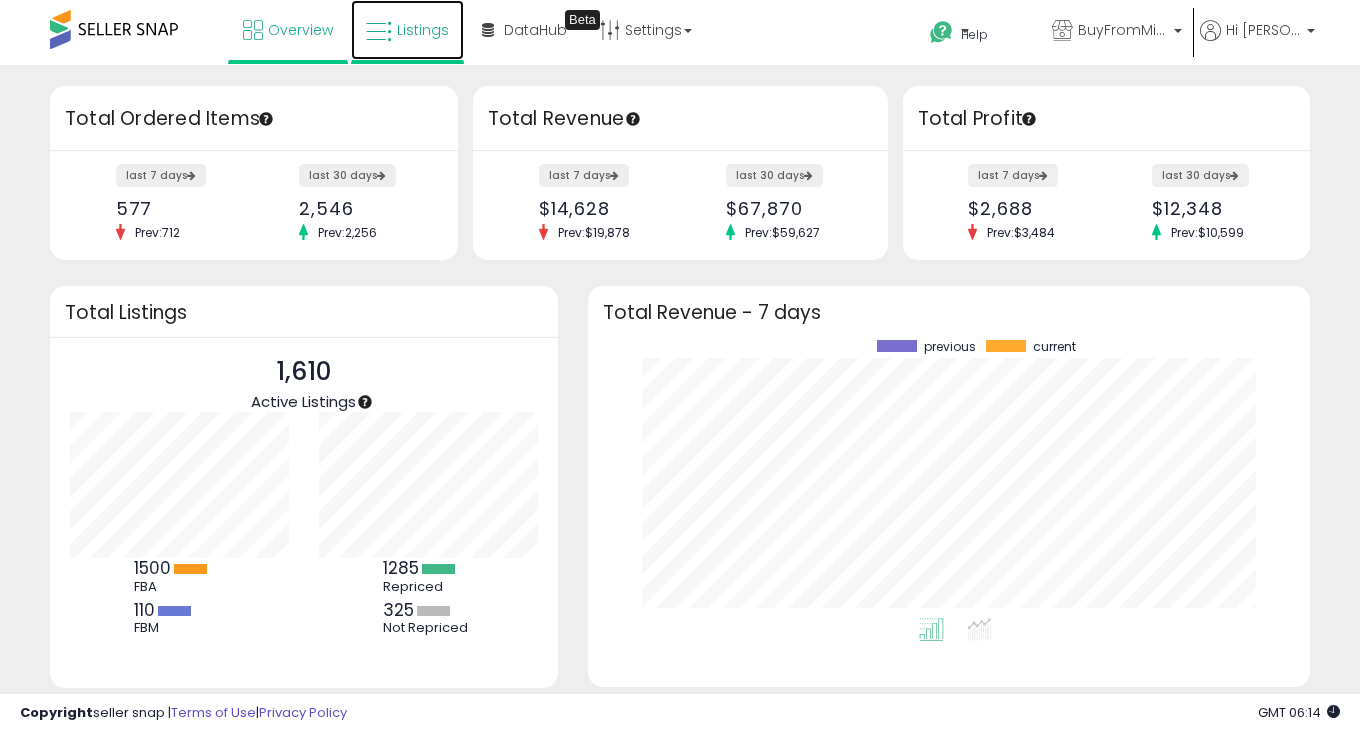 click on "Listings" at bounding box center (423, 30) 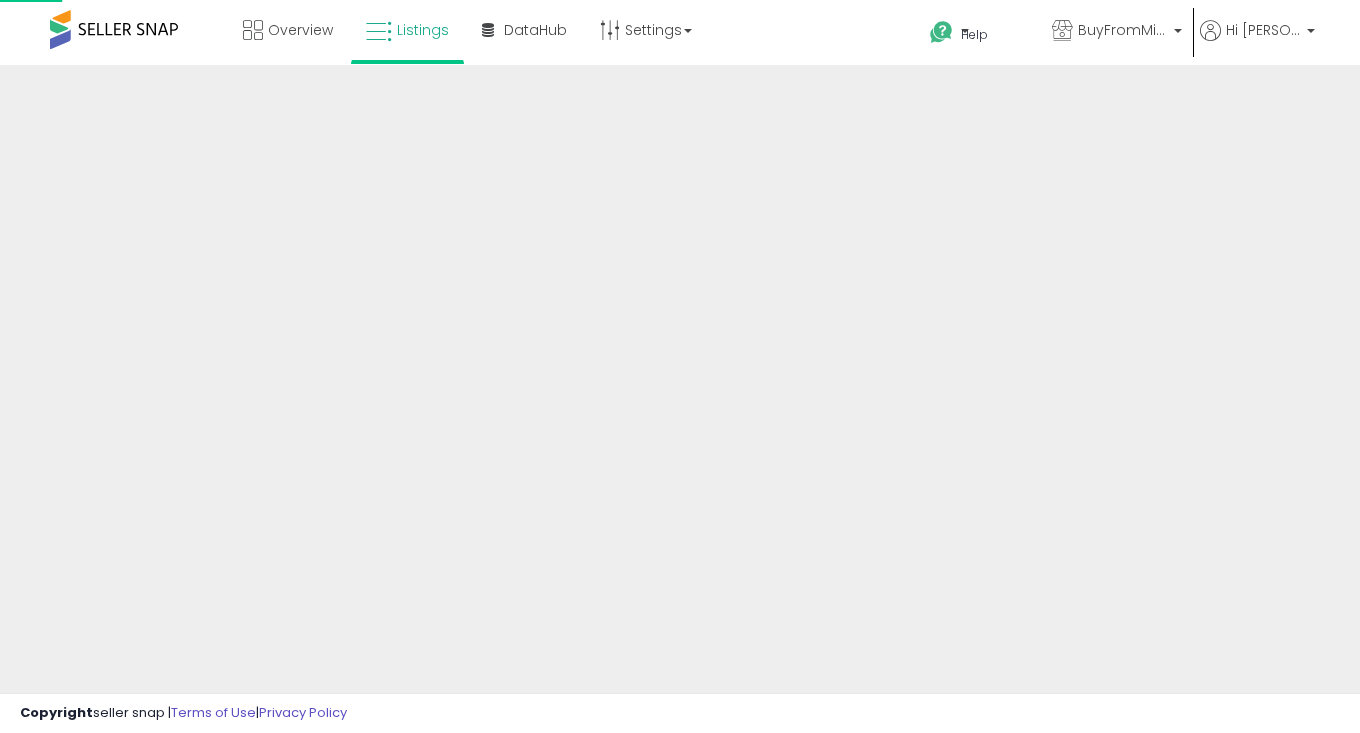 scroll, scrollTop: 0, scrollLeft: 0, axis: both 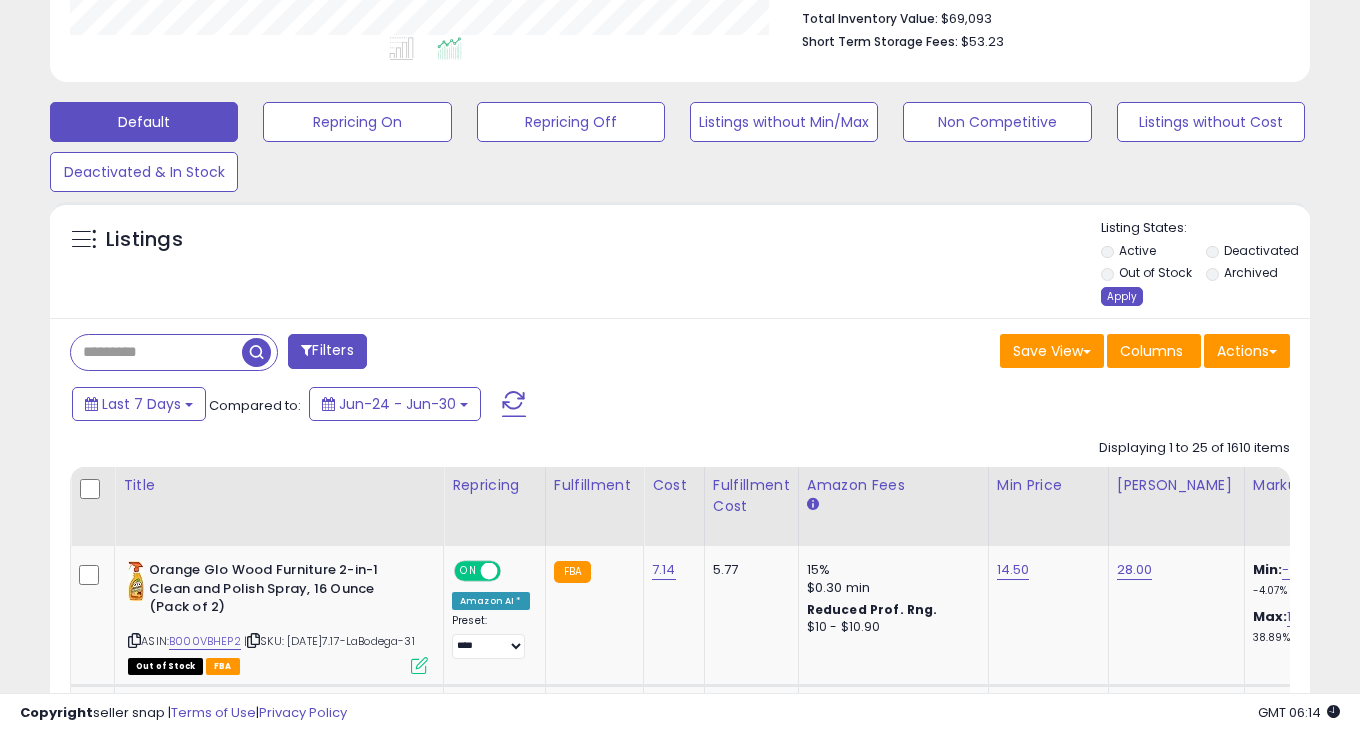click on "Apply" at bounding box center (1122, 296) 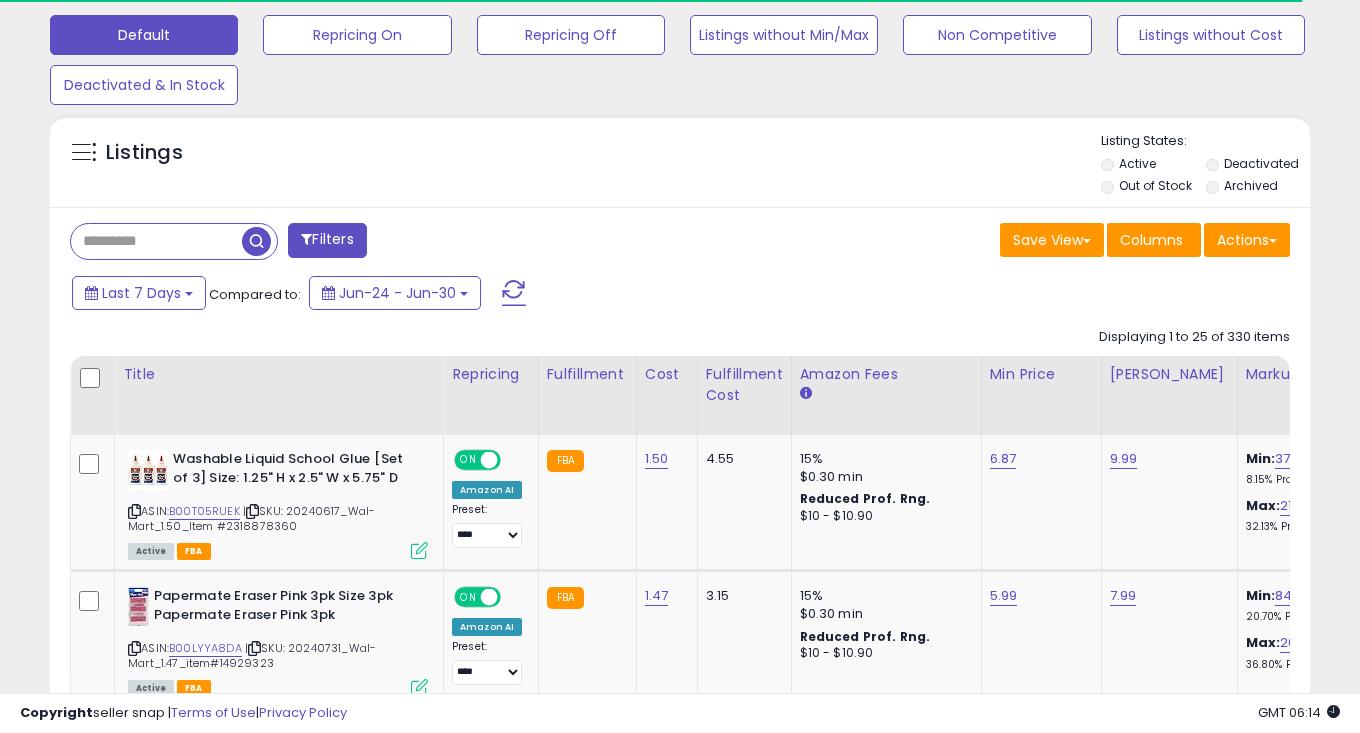 scroll, scrollTop: 618, scrollLeft: 0, axis: vertical 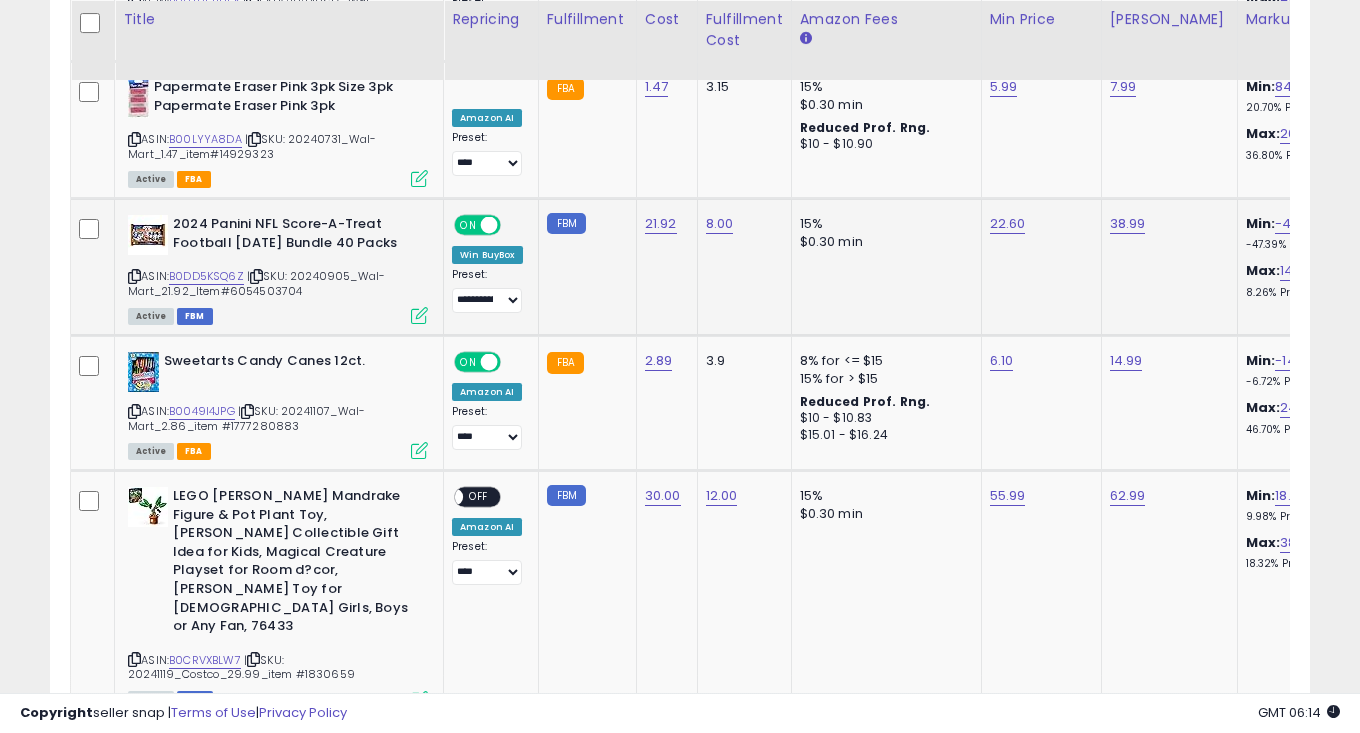 click on "ON" at bounding box center [468, 225] 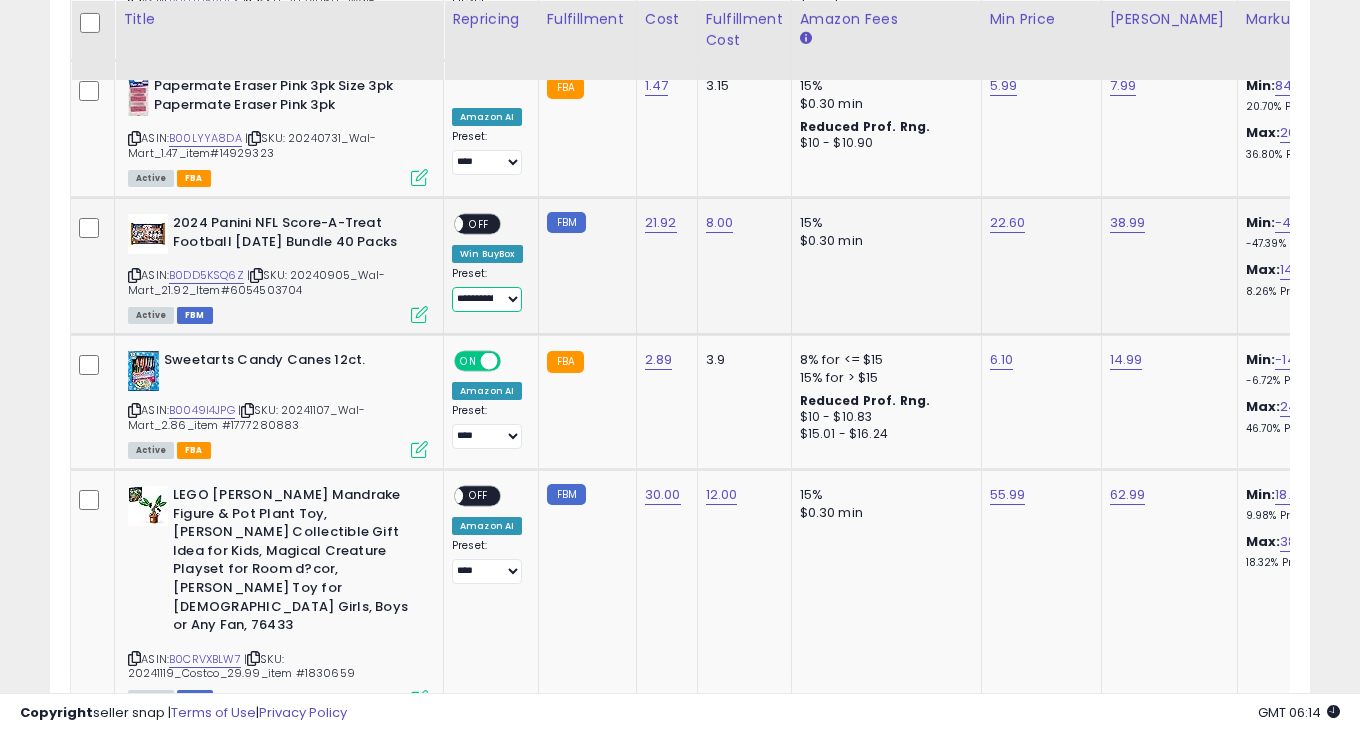click on "**********" at bounding box center [487, 299] 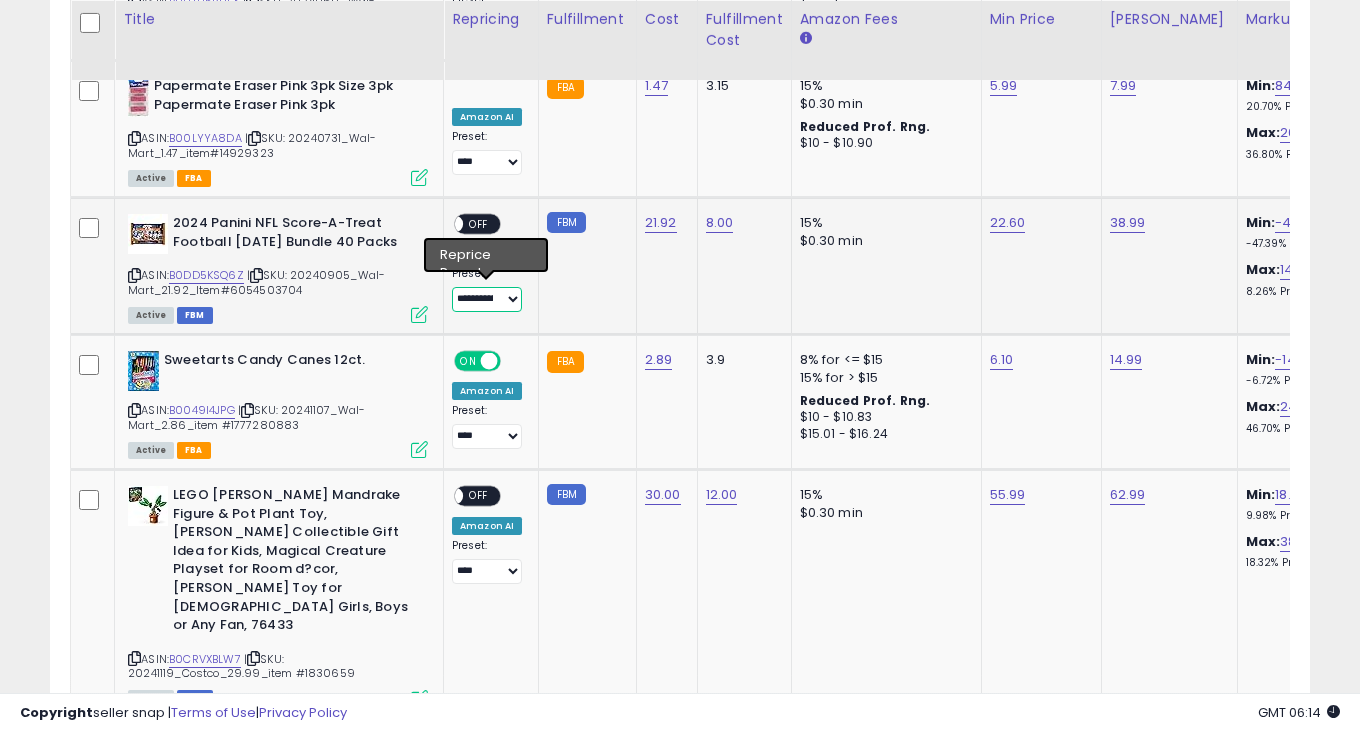 select on "****" 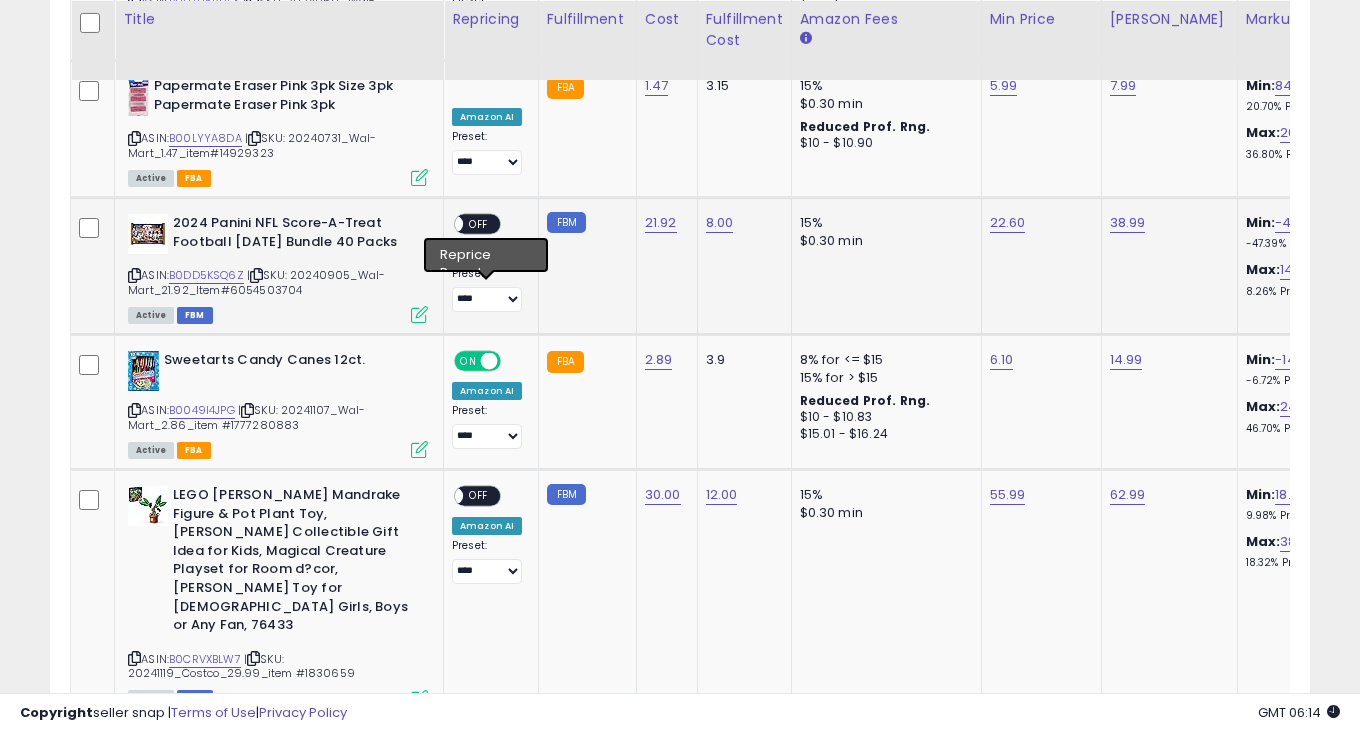 click on "OFF" at bounding box center (479, 224) 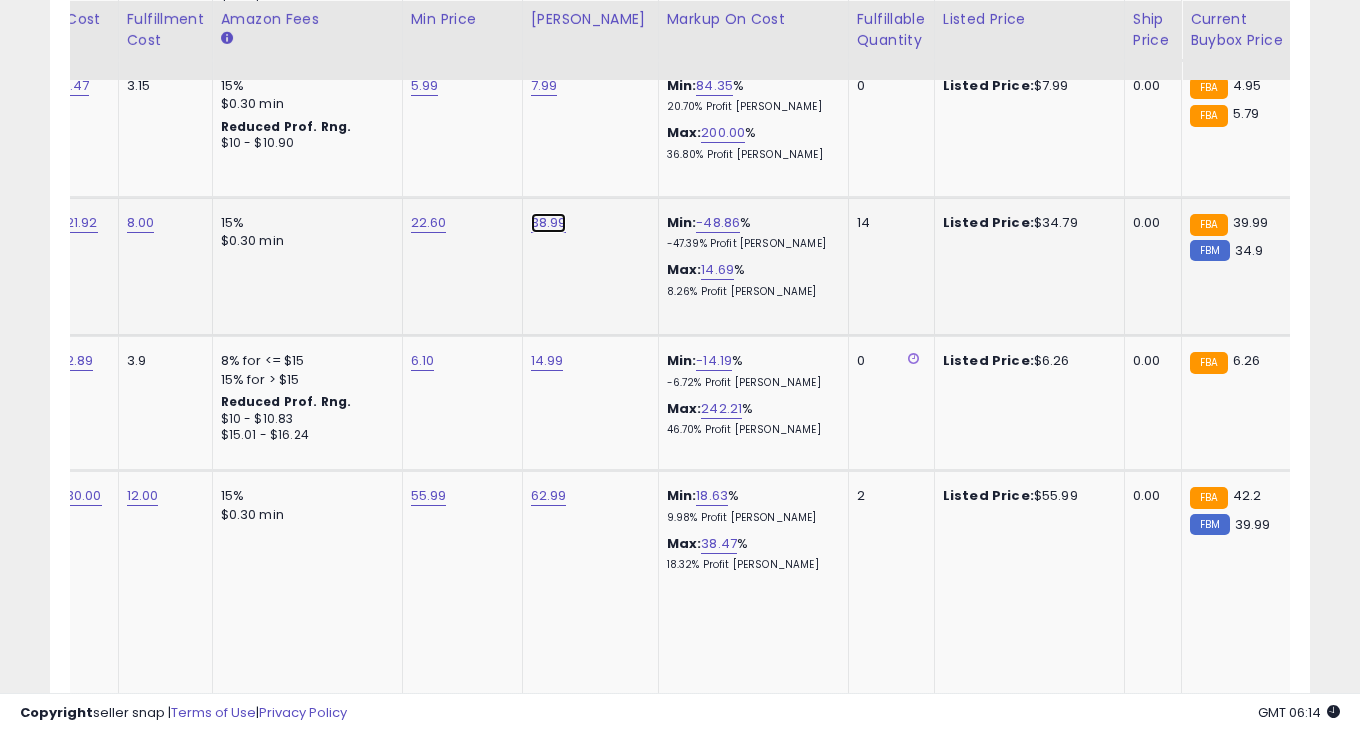 click on "38.99" at bounding box center (545, -51) 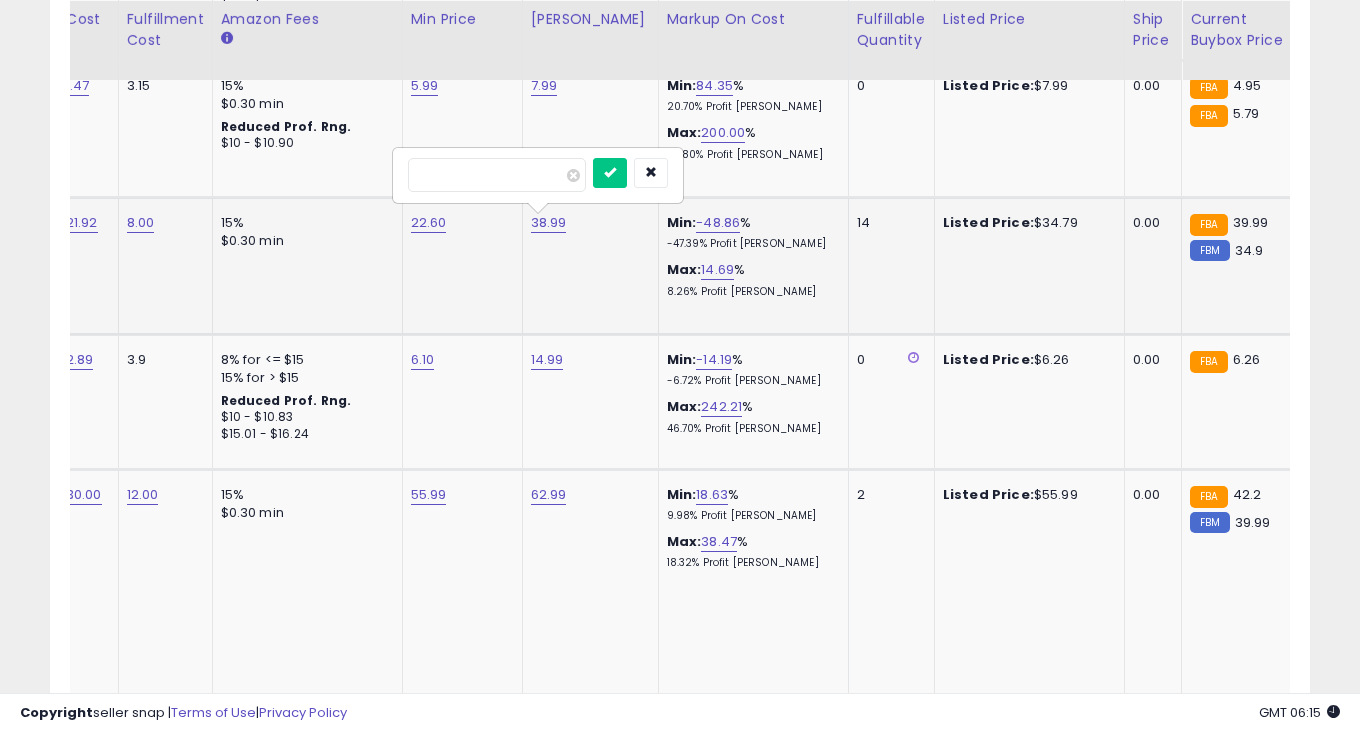 click on "*****" at bounding box center [497, 175] 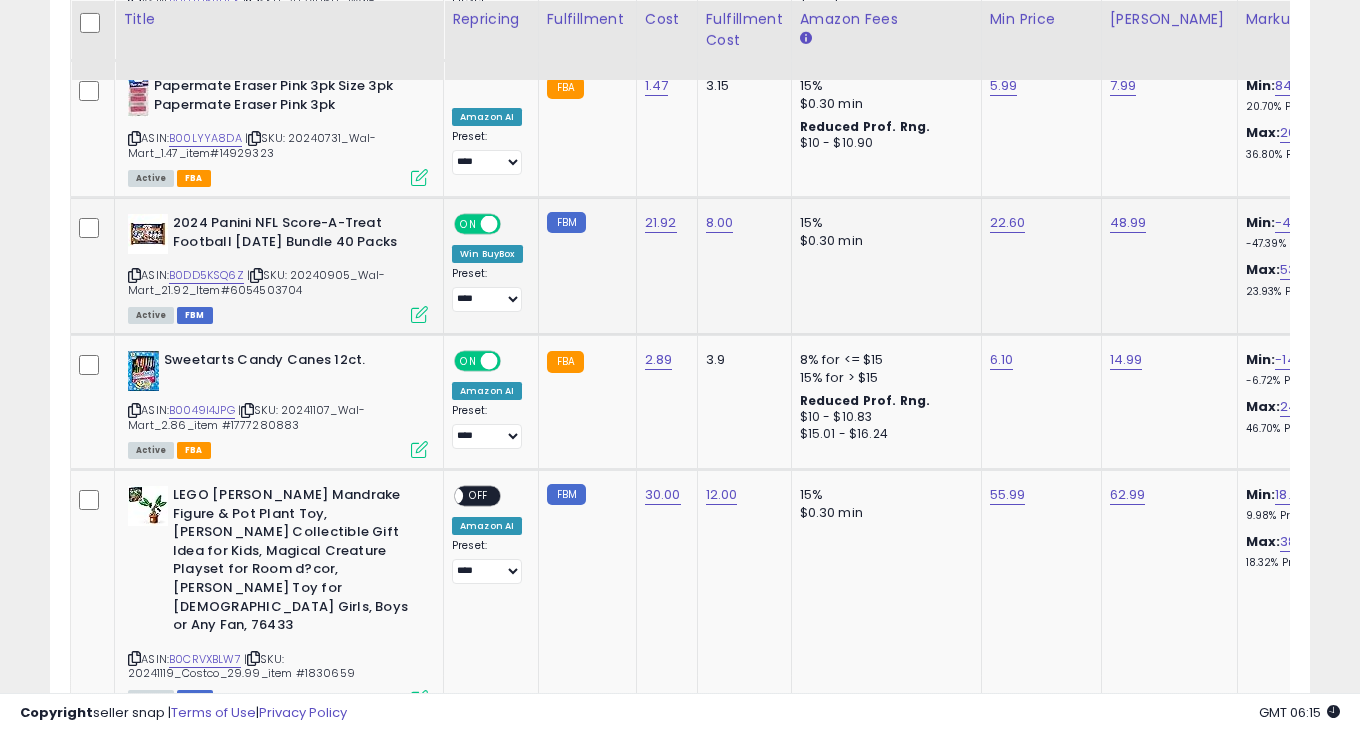click on "ASIN:  B0DD5KSQ6Z    |   SKU: 20240905_Wal-Mart_21.92_Item#6054503704 Active FBM" at bounding box center (278, 267) 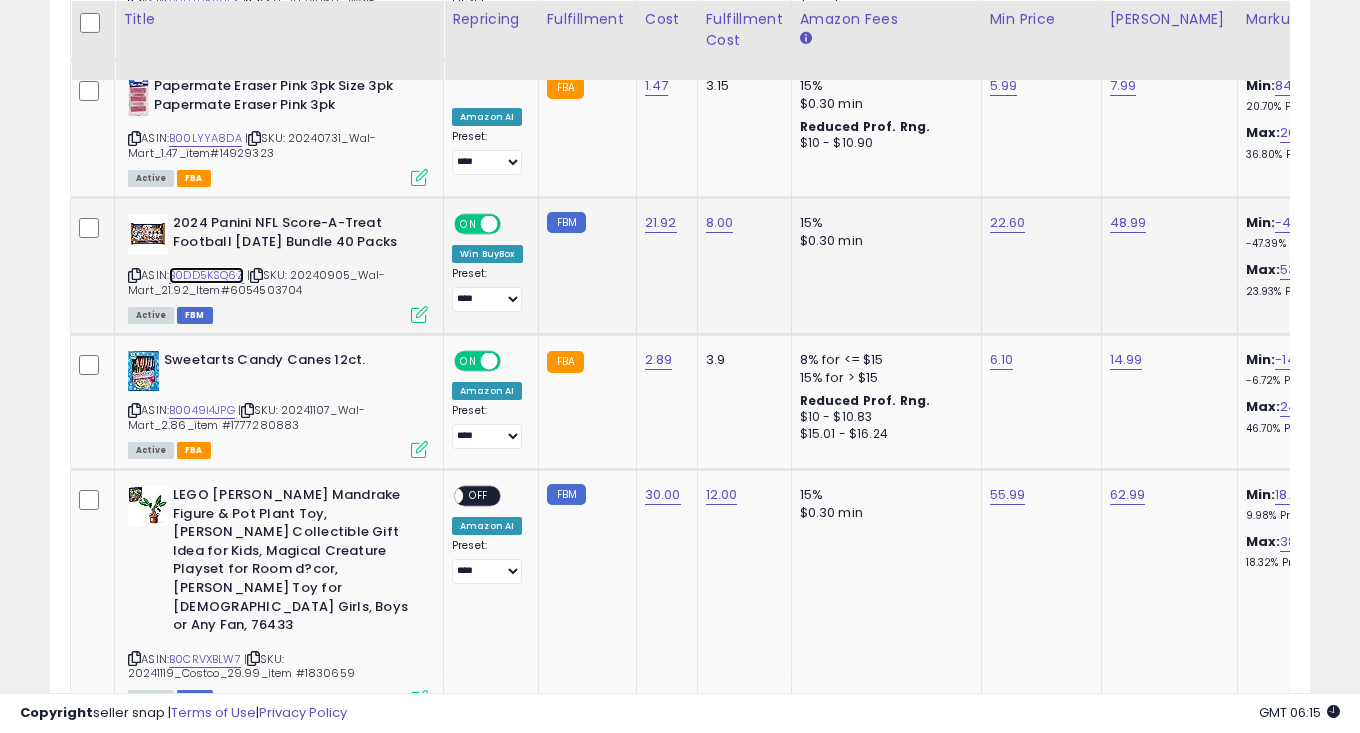 click on "B0DD5KSQ6Z" at bounding box center [206, 275] 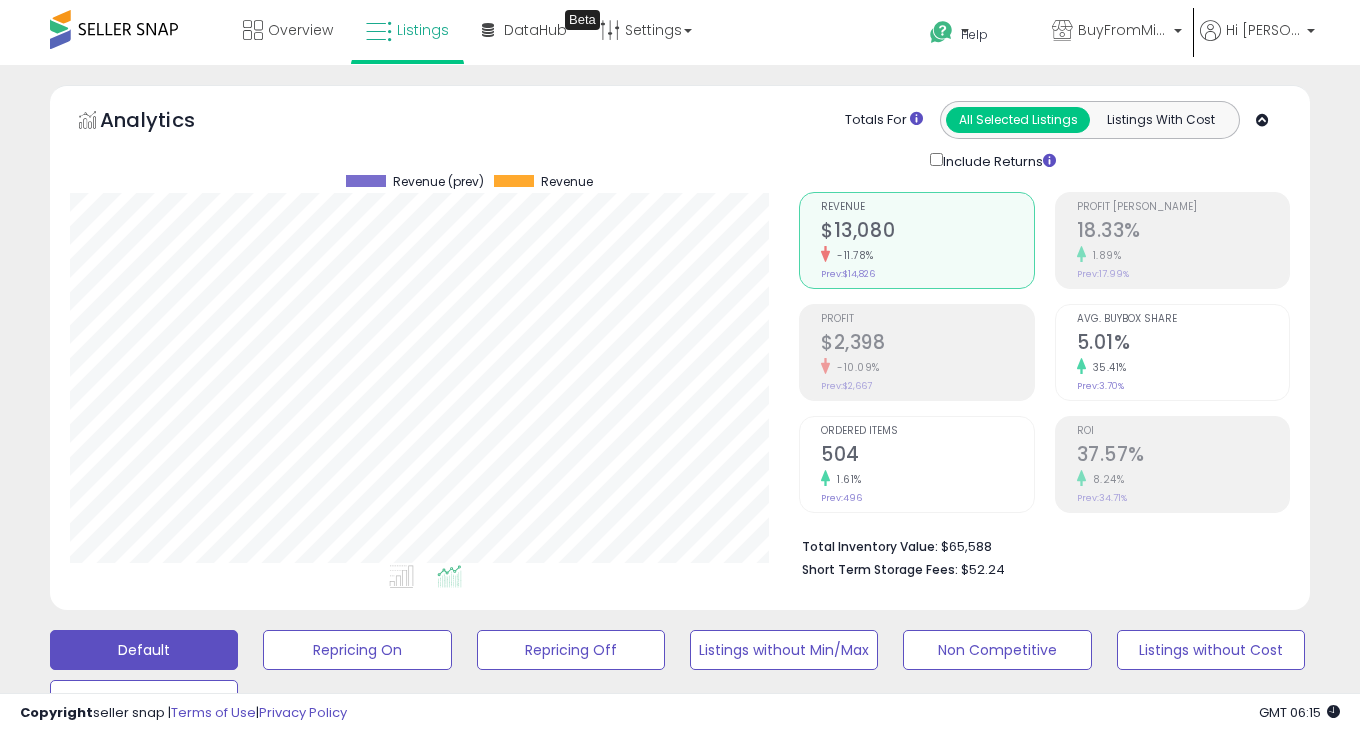 click at bounding box center [114, 29] 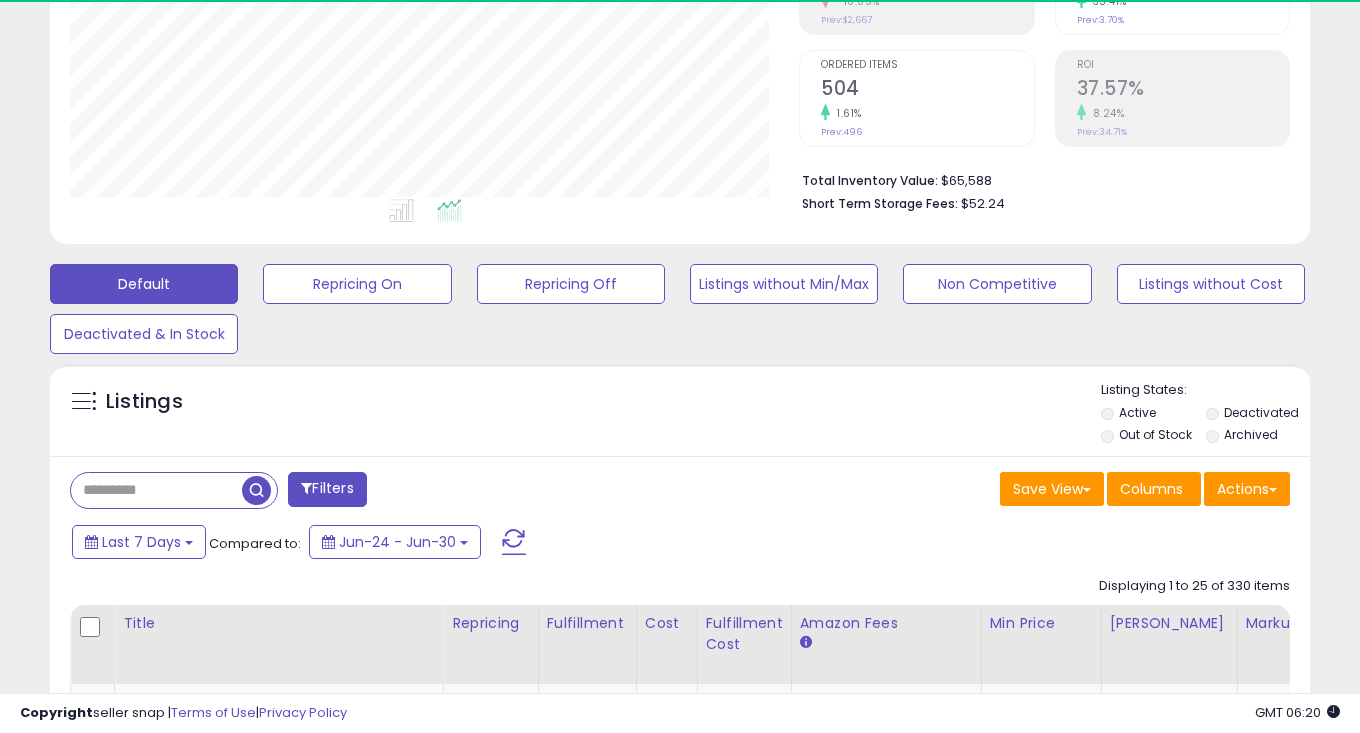 scroll, scrollTop: 712, scrollLeft: 0, axis: vertical 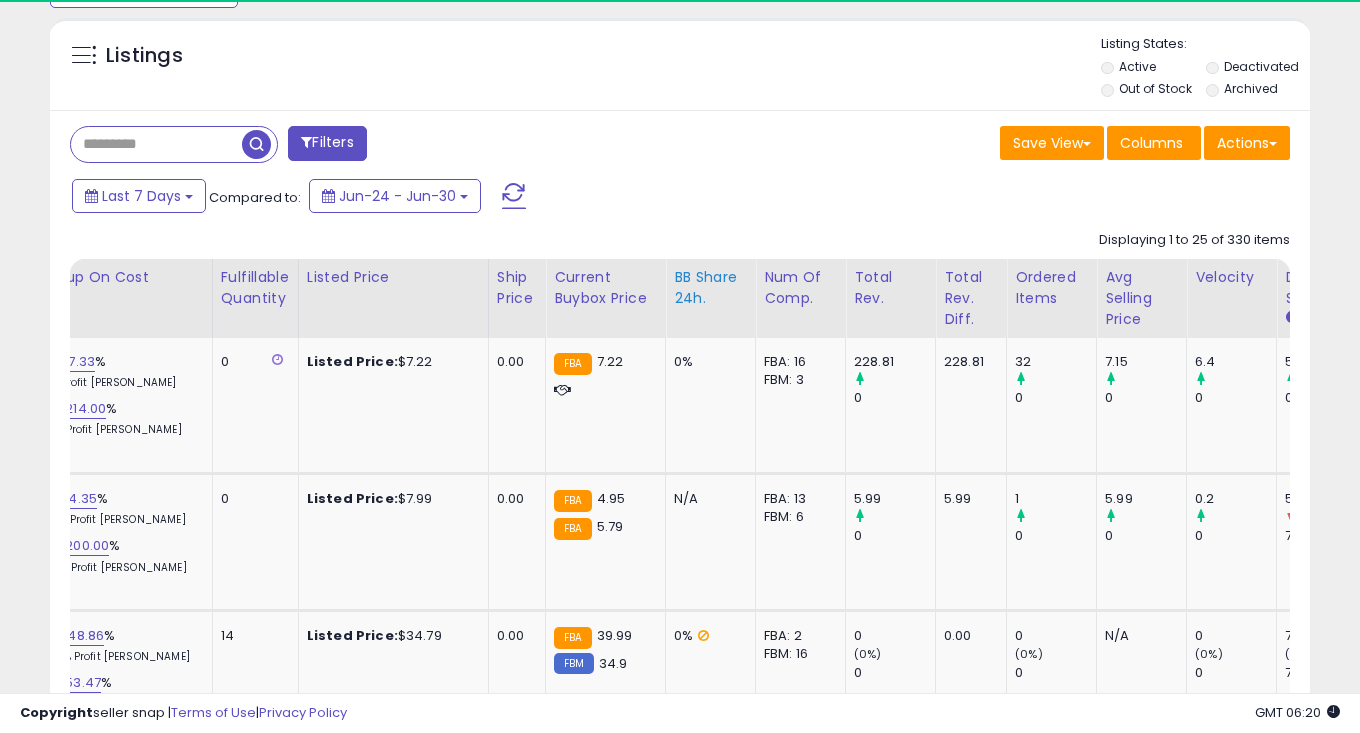 click on "BB Share 24h." at bounding box center [710, 288] 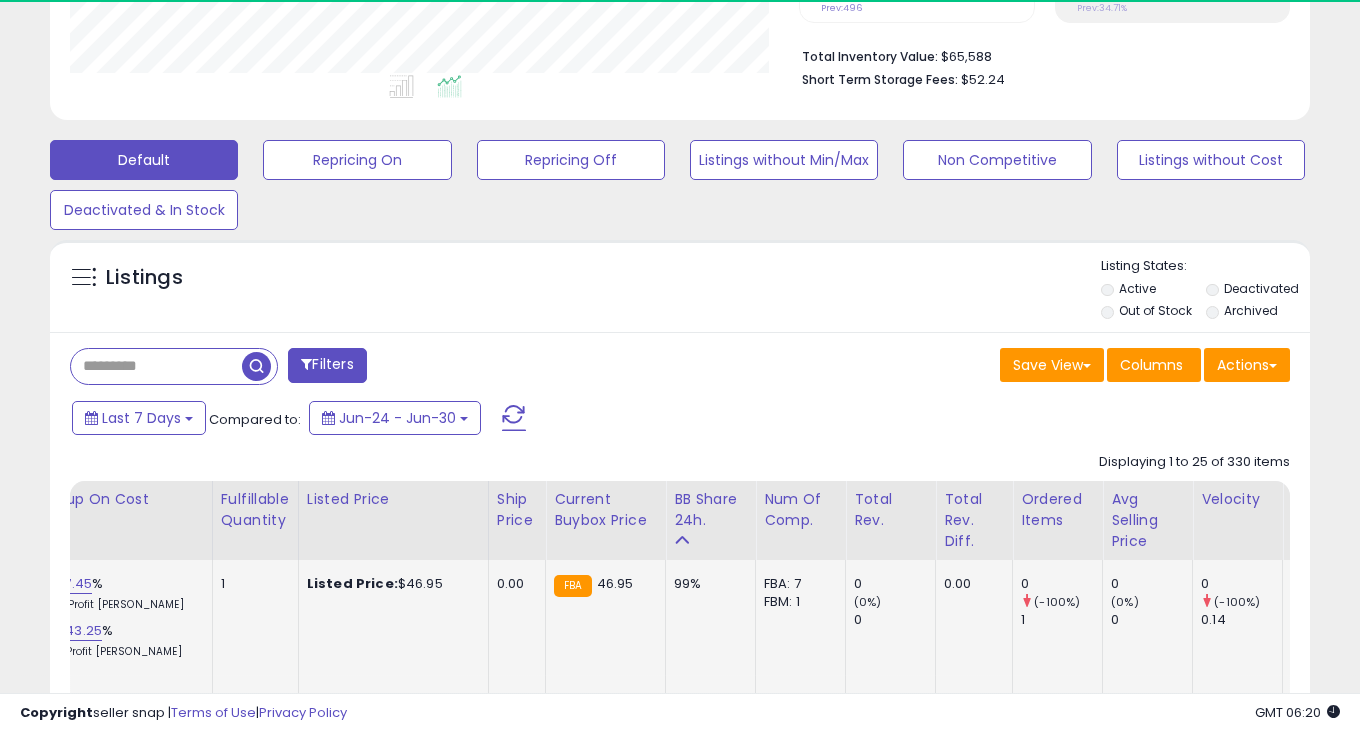 scroll, scrollTop: 712, scrollLeft: 0, axis: vertical 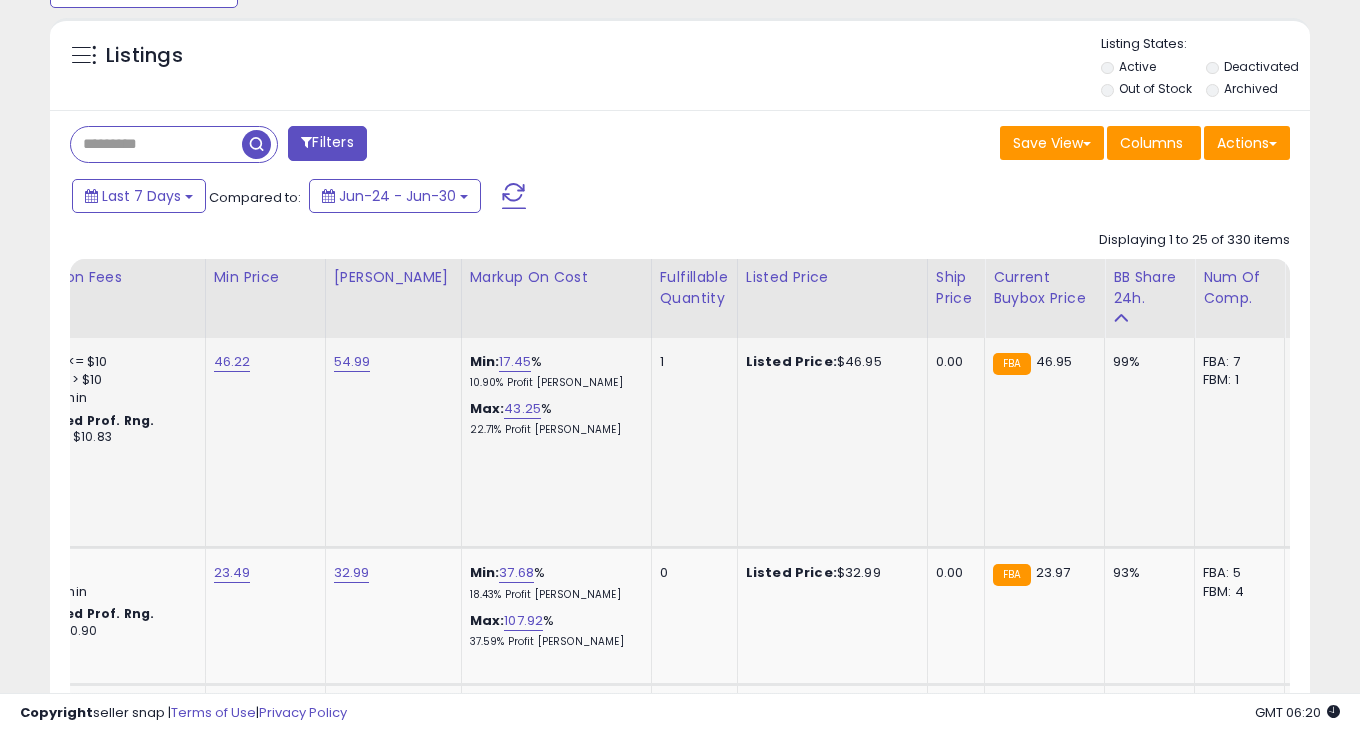 click on "Listed Price:  $46.95" 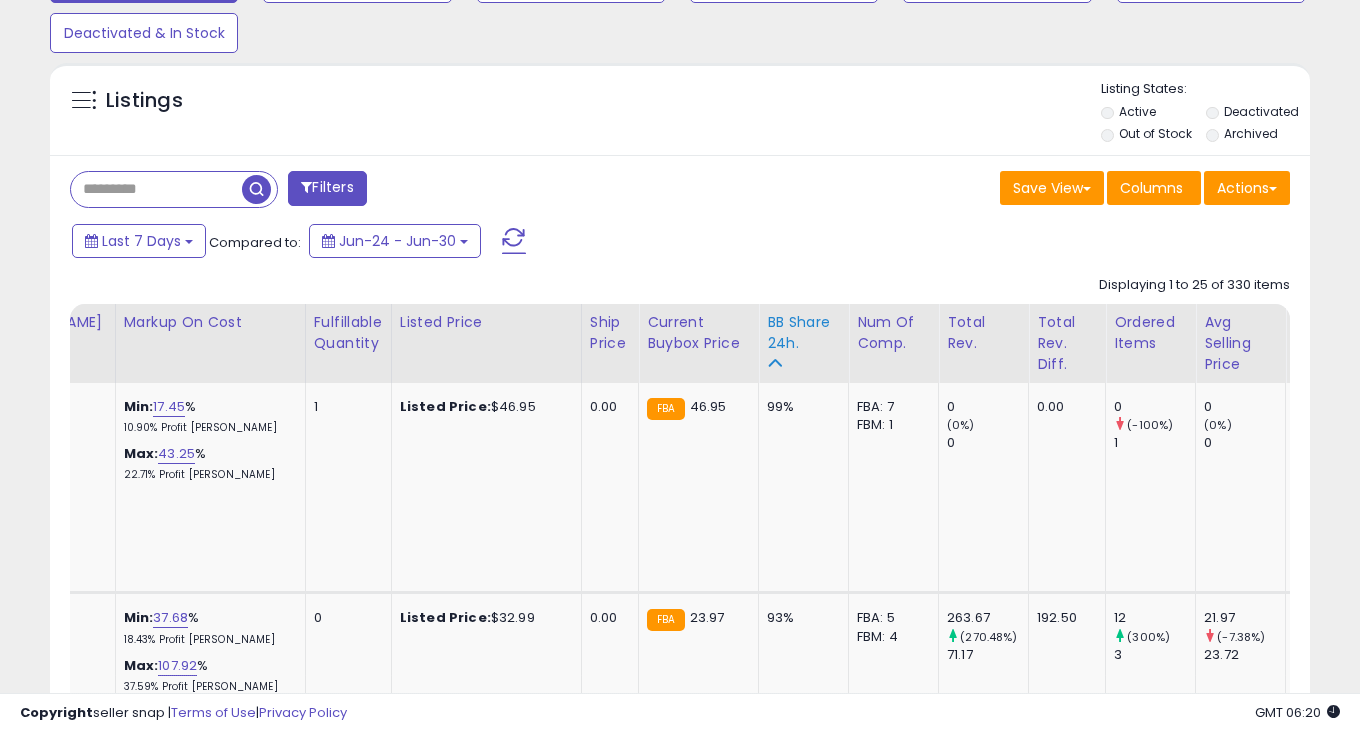 click on "BB Share 24h." at bounding box center [803, 333] 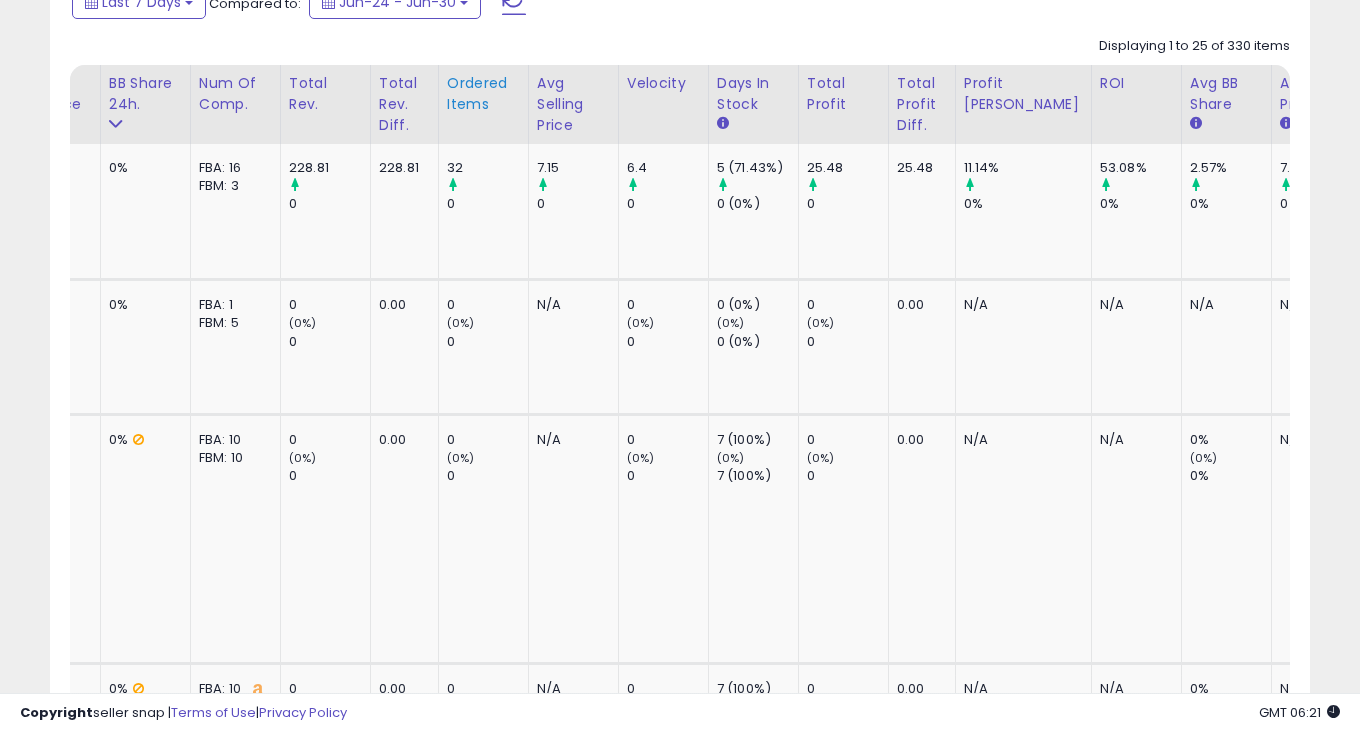 click on "Ordered Items" at bounding box center [483, 94] 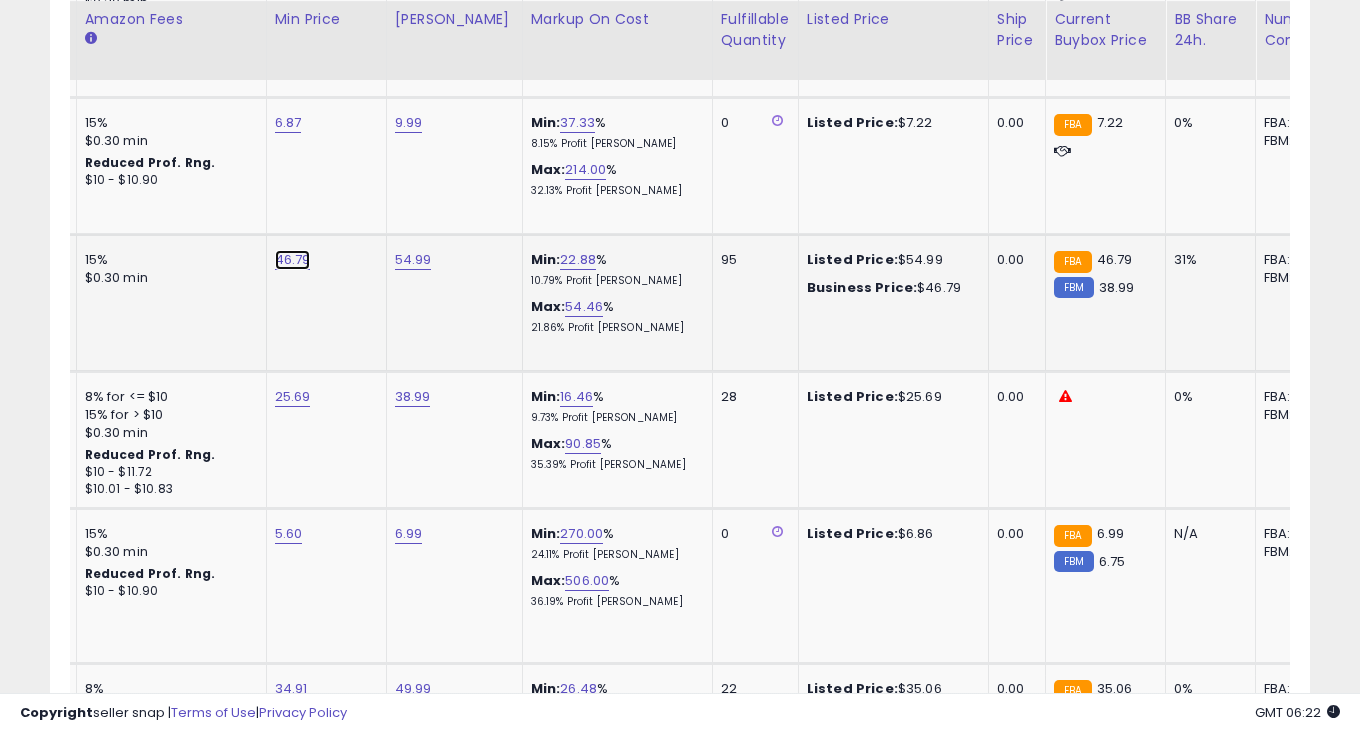 click on "46.79" at bounding box center [290, -33] 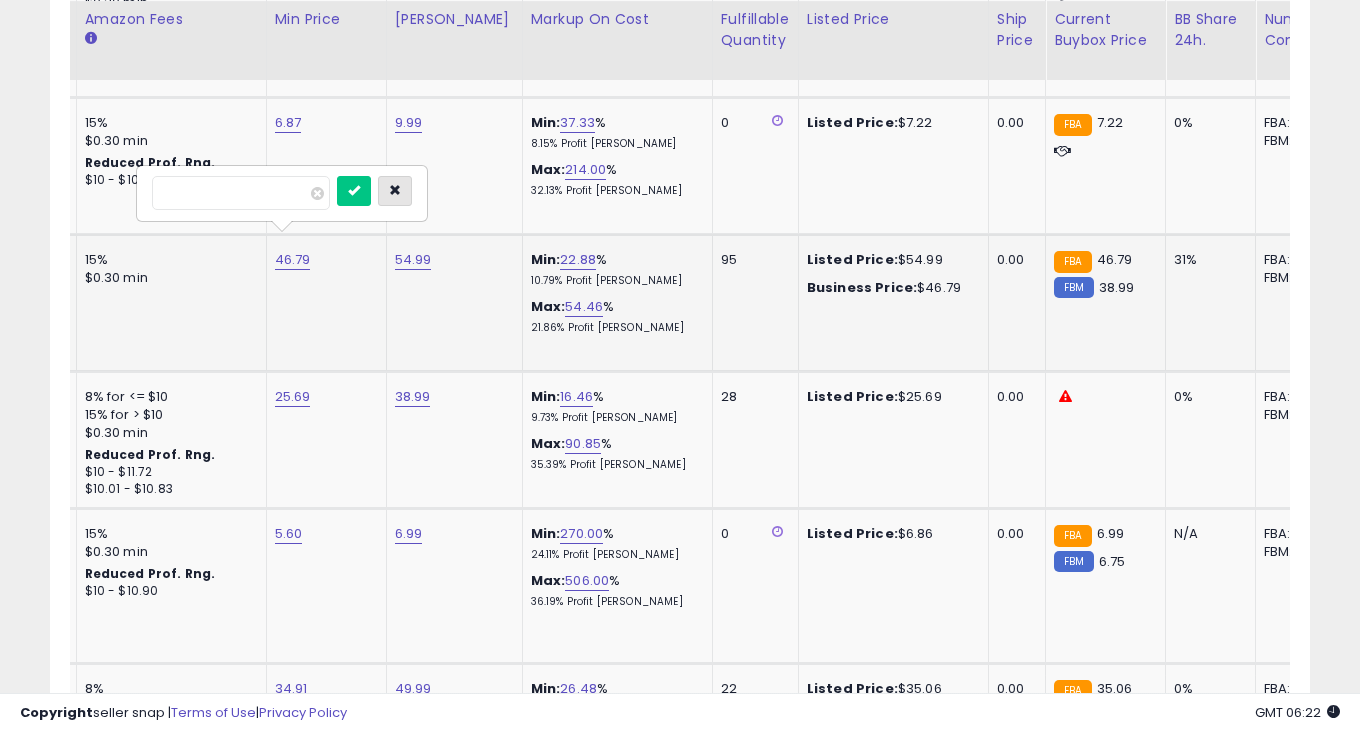 click at bounding box center (395, 191) 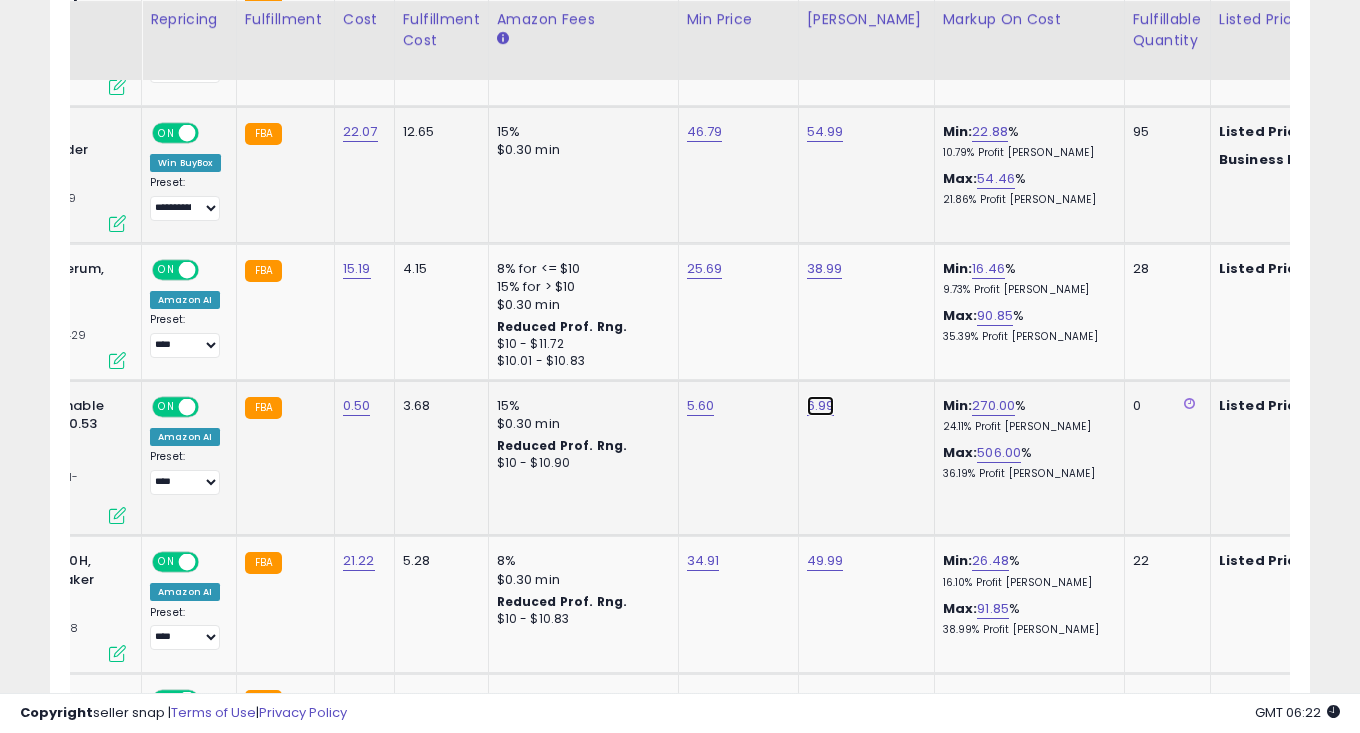 click on "6.99" at bounding box center [825, -161] 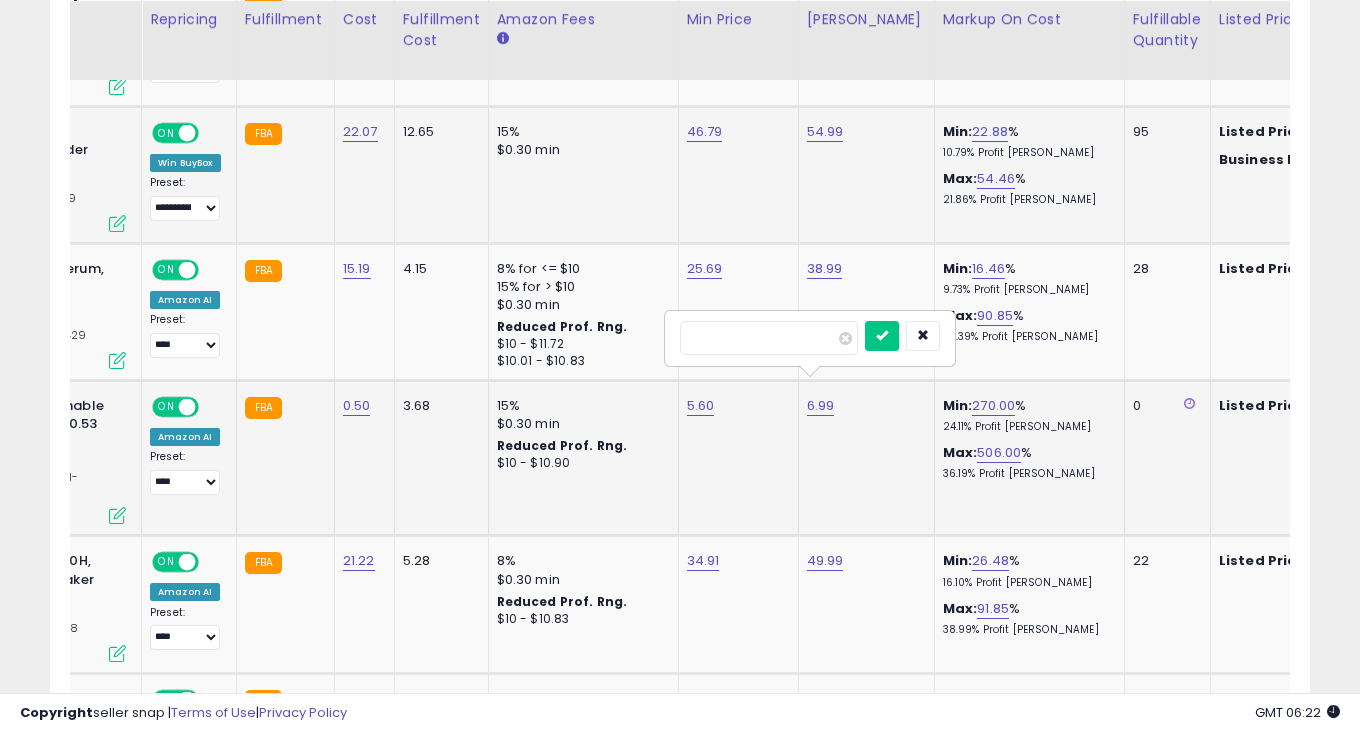 click on "****" at bounding box center (769, 338) 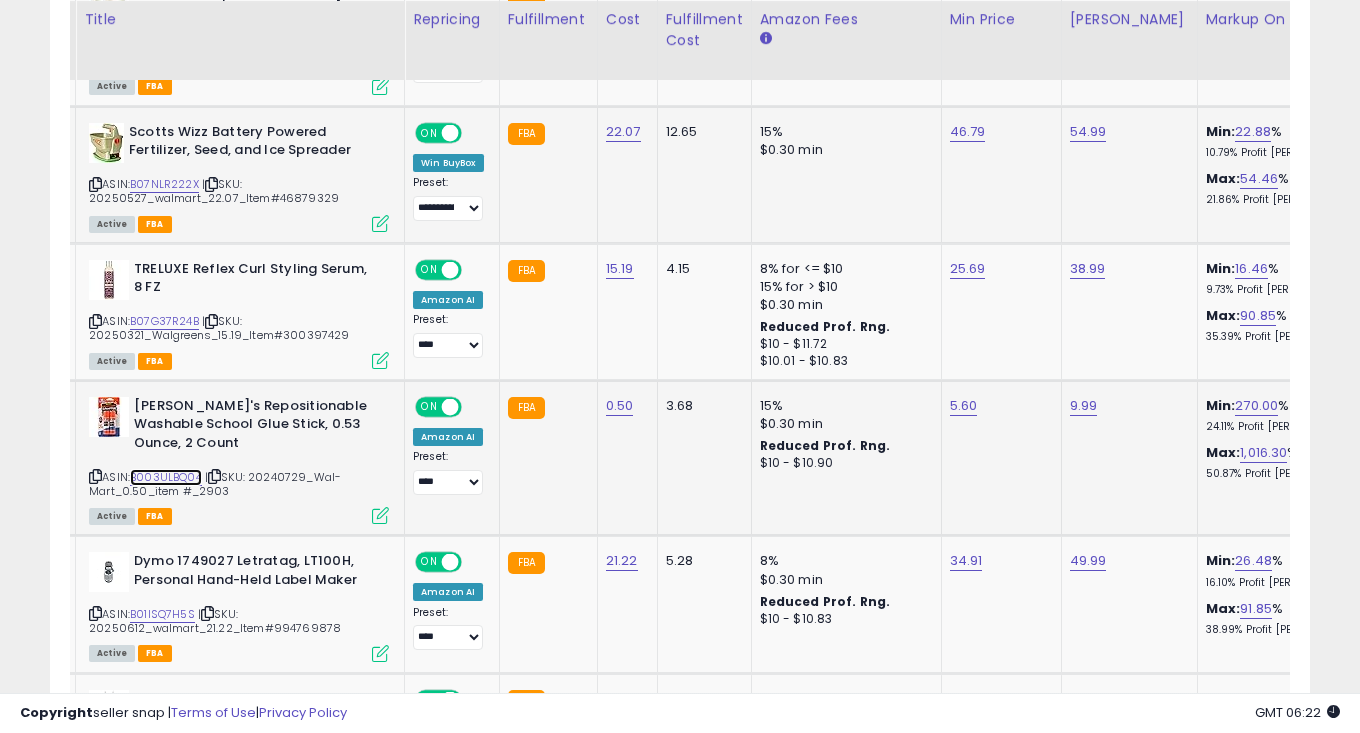 click on "B003ULBQ04" at bounding box center [166, 477] 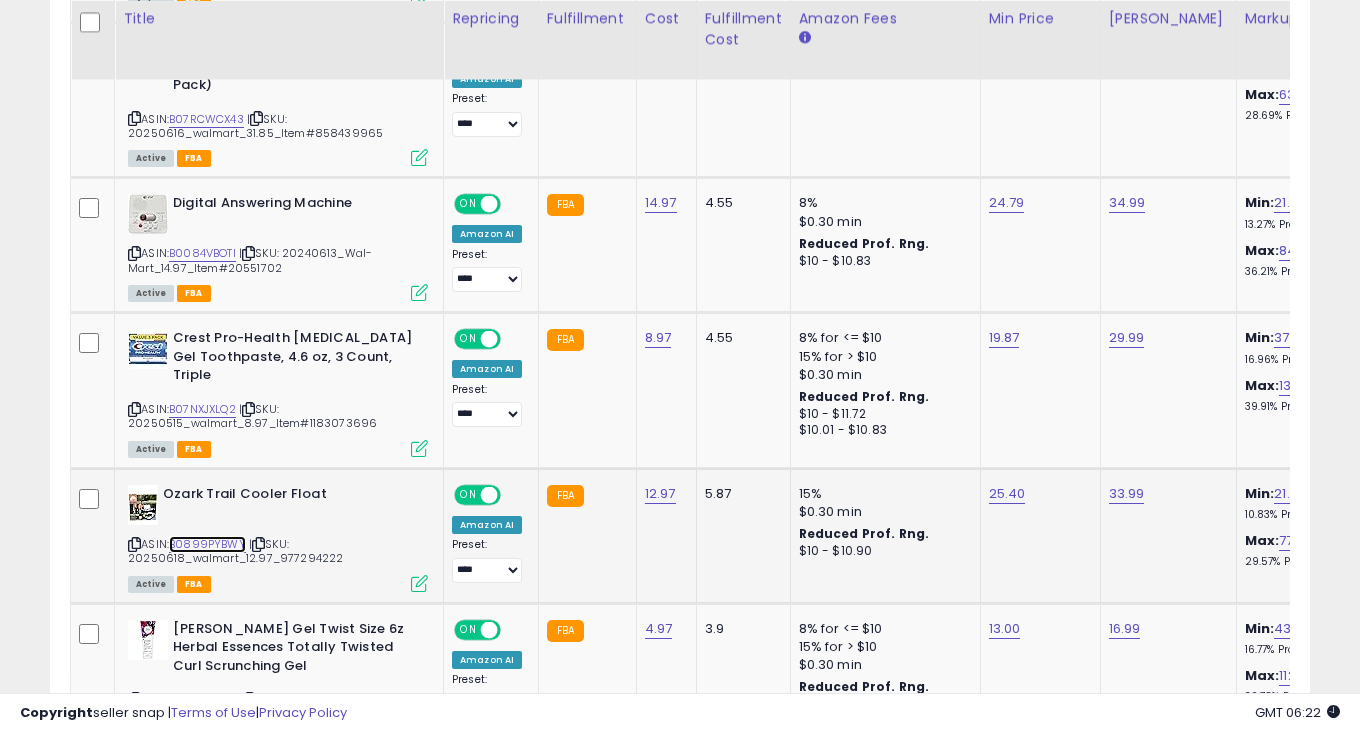 click on "B0899PYBWY" at bounding box center [207, 544] 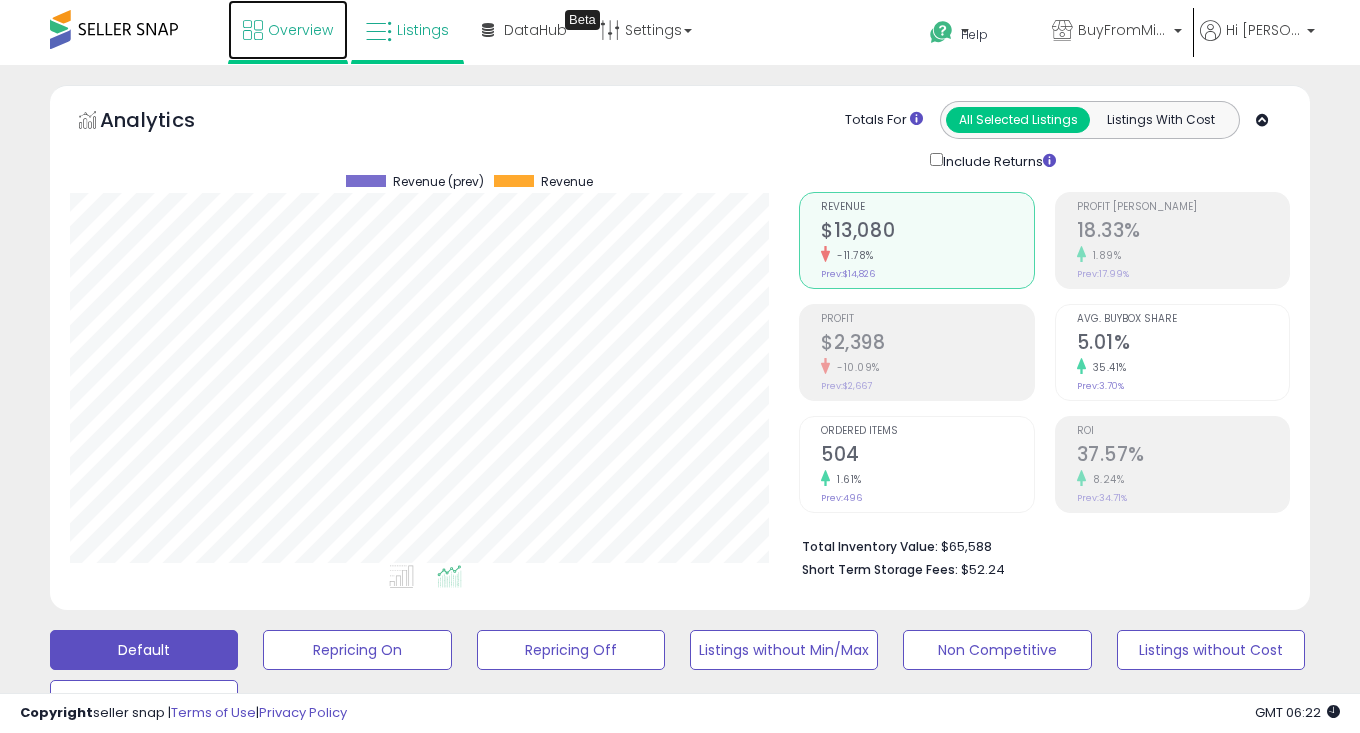 click on "Overview" at bounding box center (300, 30) 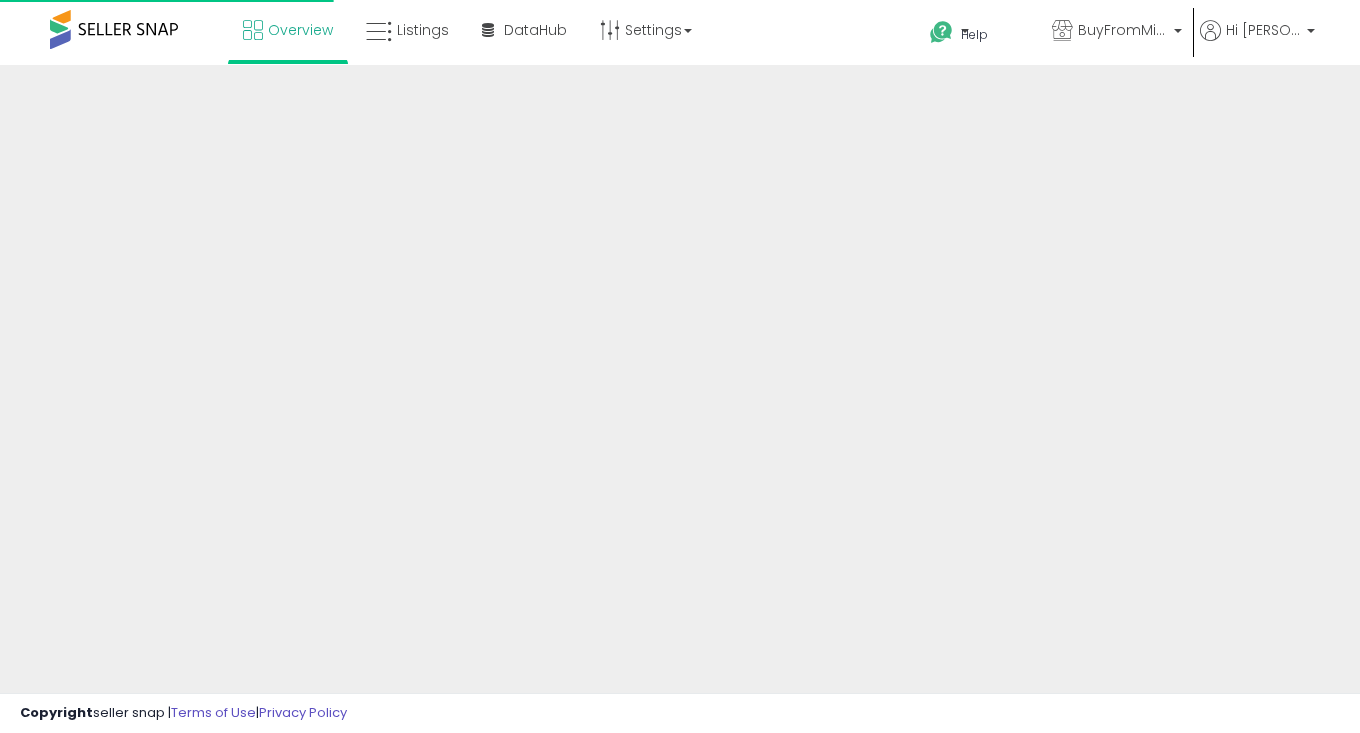 scroll, scrollTop: 0, scrollLeft: 0, axis: both 